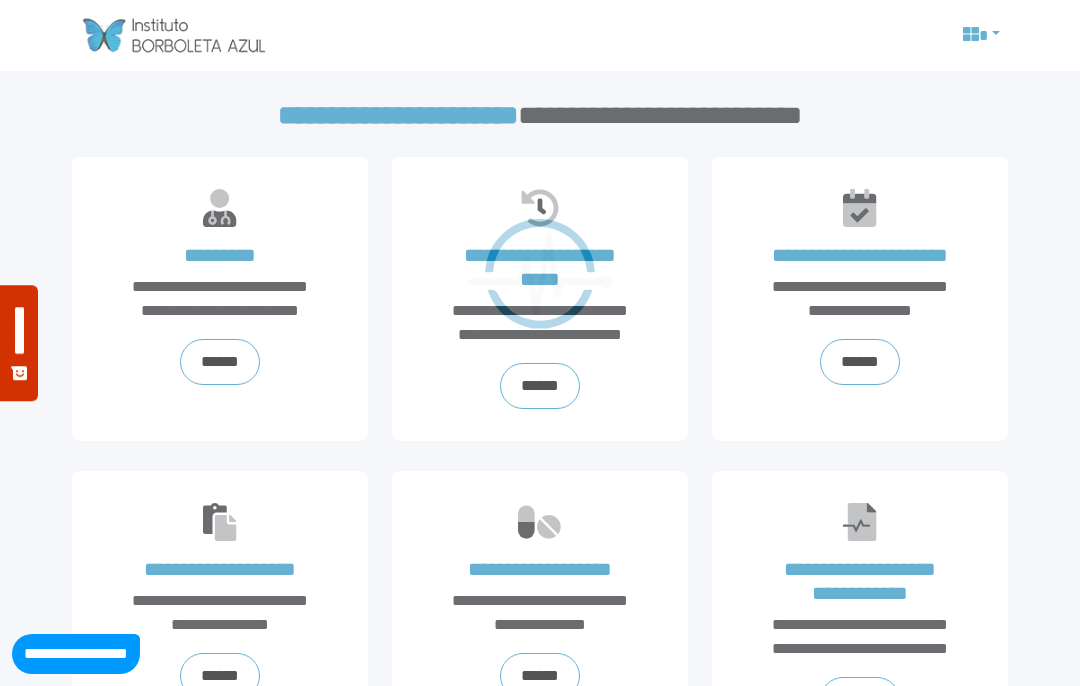 scroll, scrollTop: 0, scrollLeft: 0, axis: both 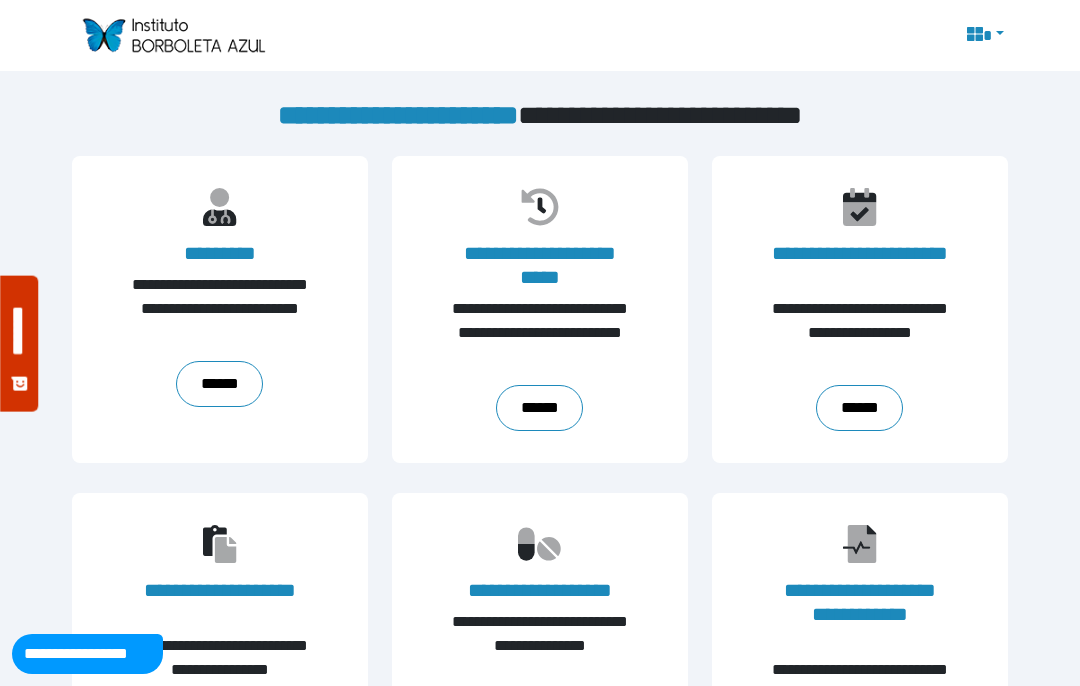 click on "******" at bounding box center [219, 384] 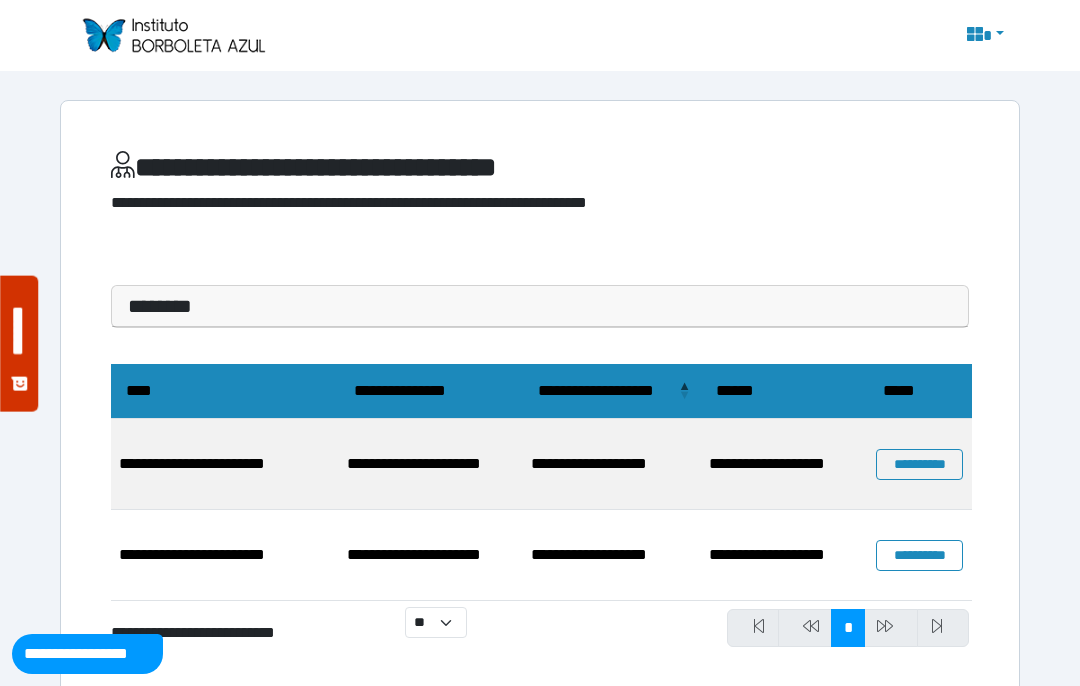 scroll, scrollTop: 34, scrollLeft: 0, axis: vertical 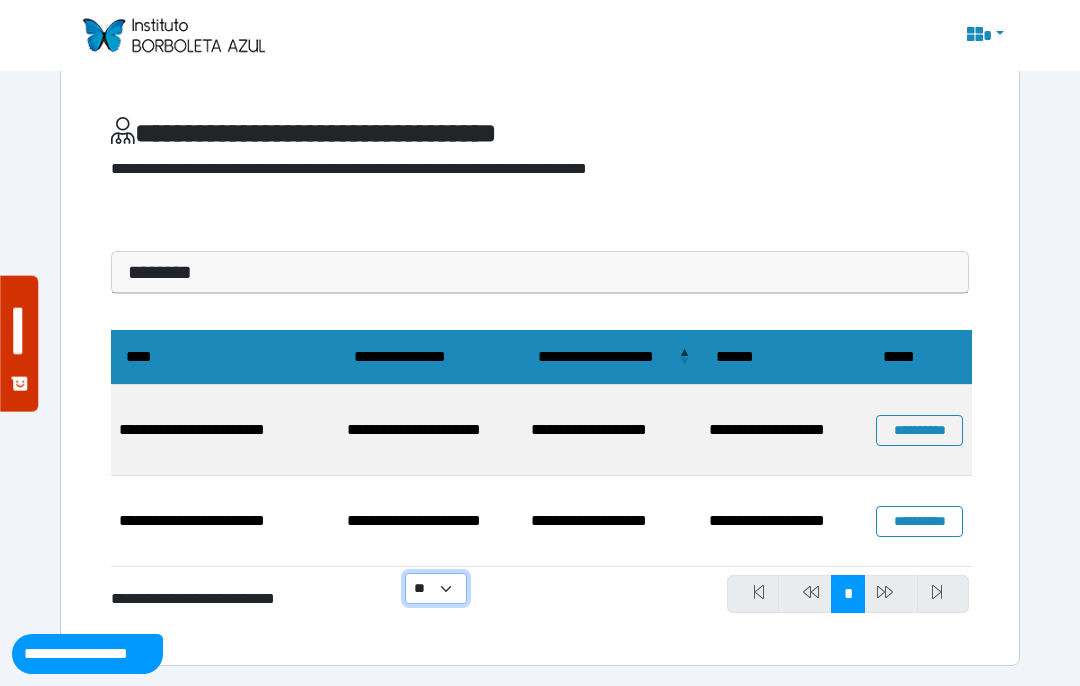 click on "** ** ** ***" at bounding box center [436, 588] 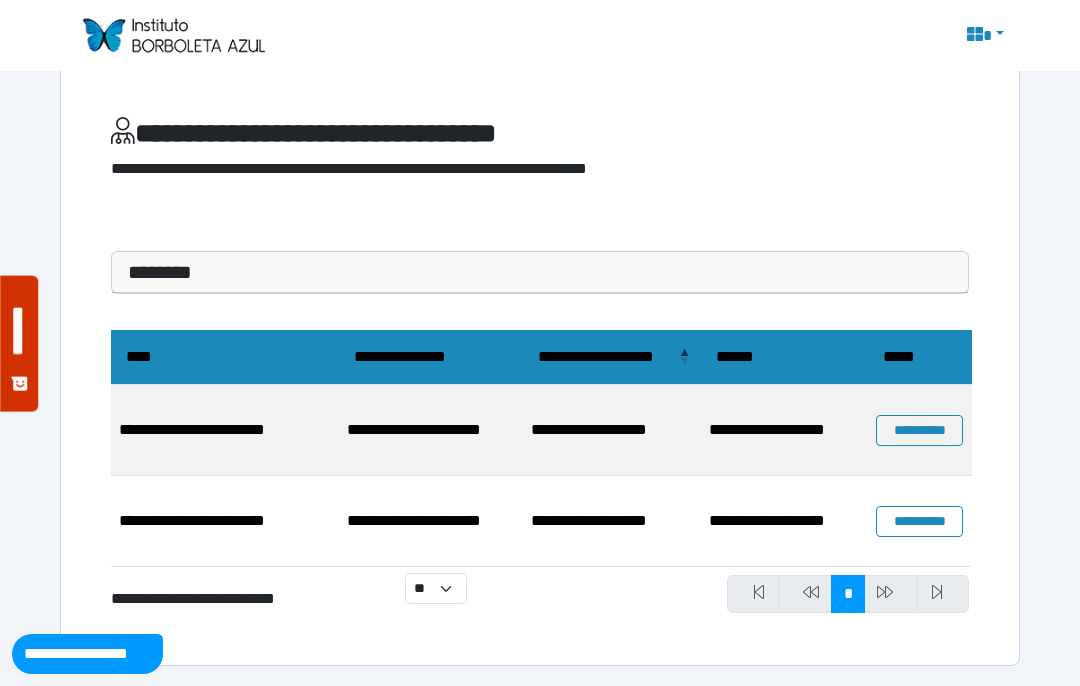 click at bounding box center [891, 594] 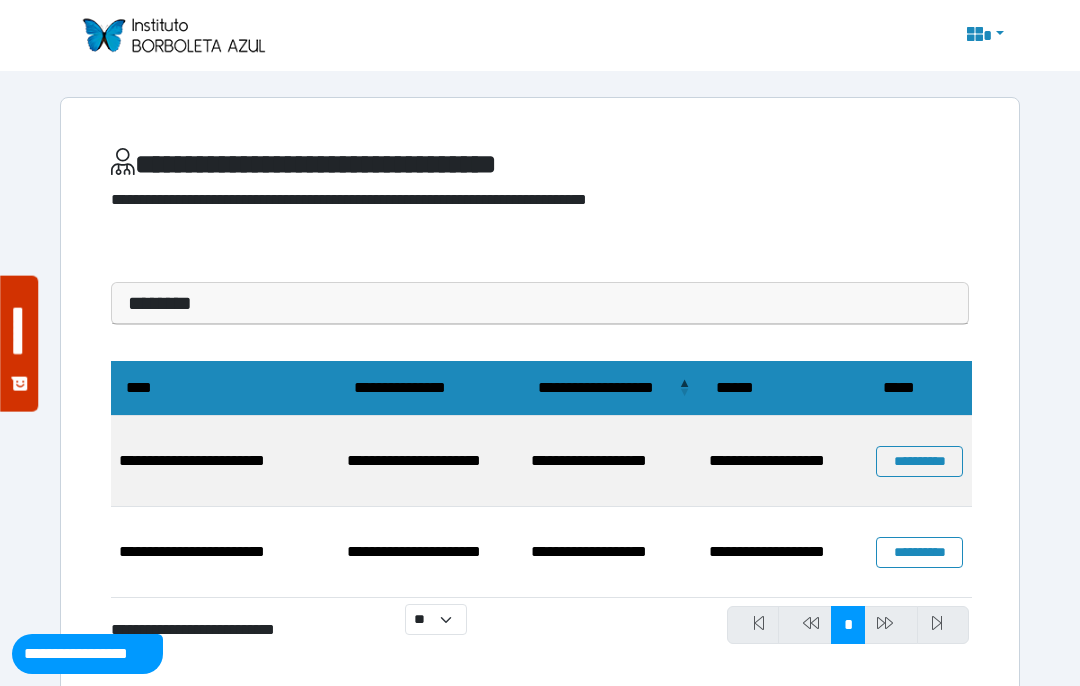 scroll, scrollTop: 0, scrollLeft: 0, axis: both 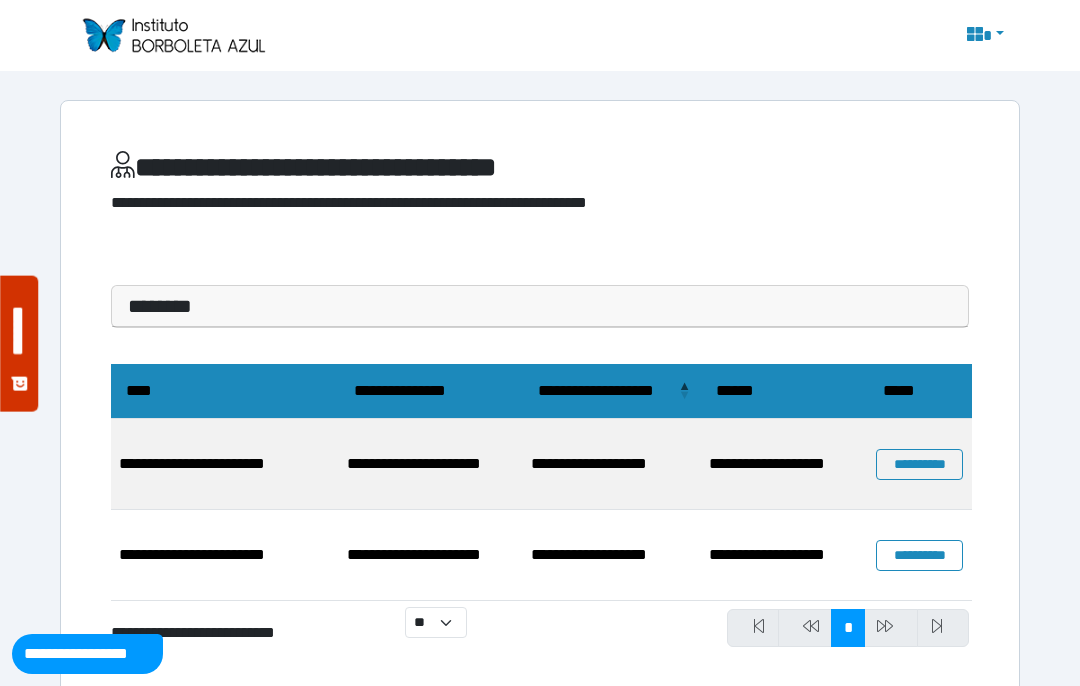 click at bounding box center [983, 36] 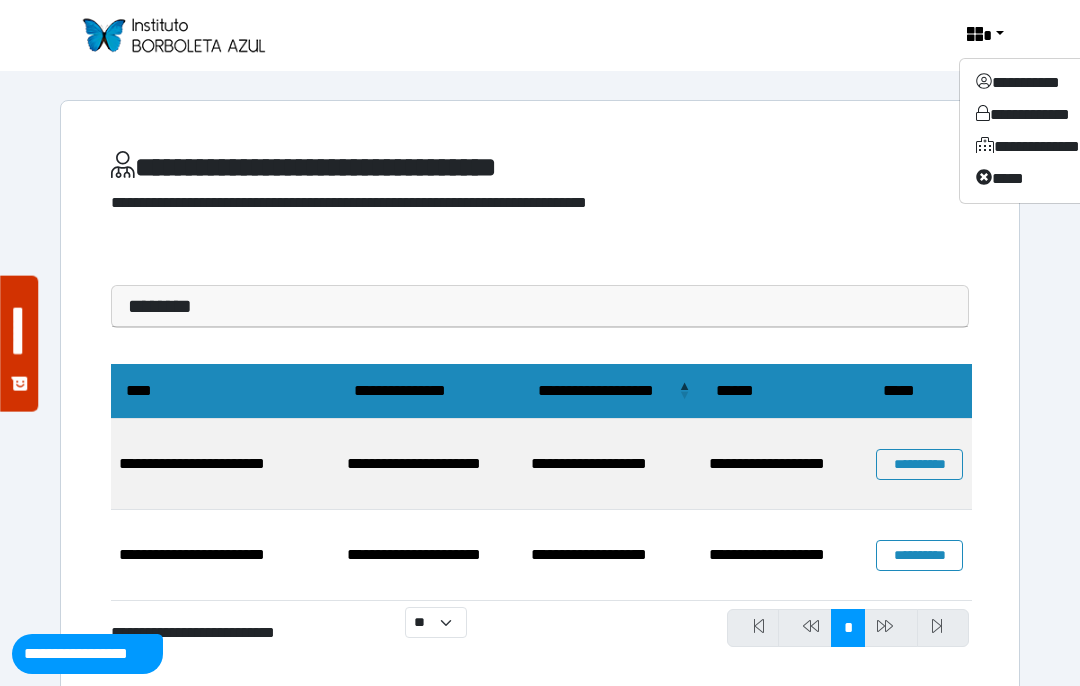 click on "**********" at bounding box center (1039, 83) 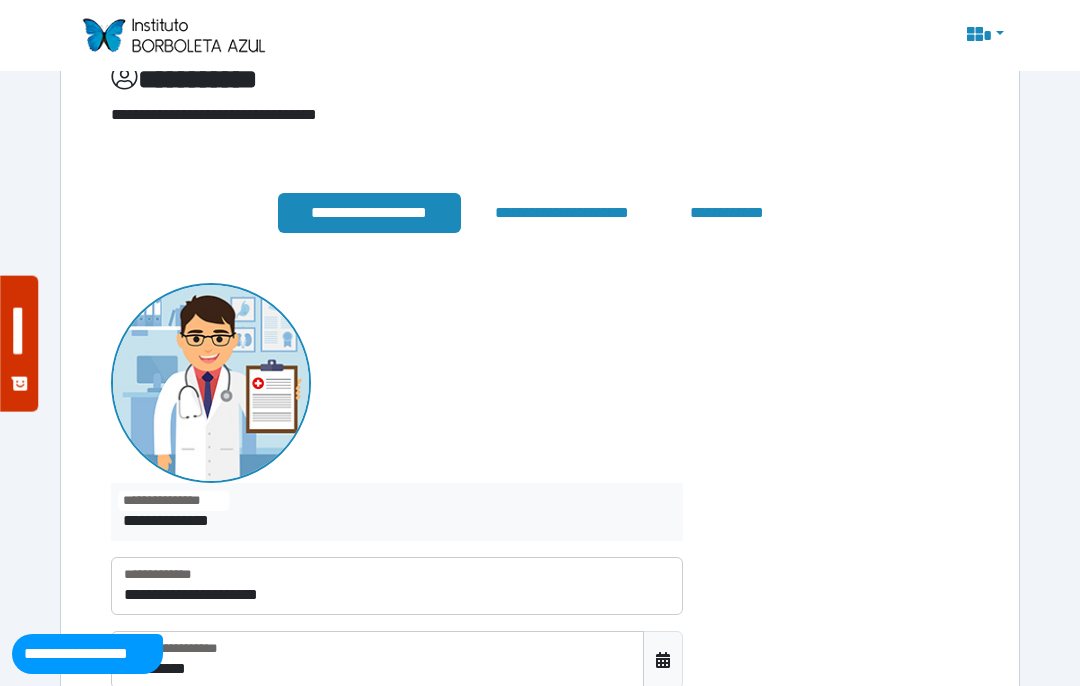 scroll, scrollTop: 0, scrollLeft: 0, axis: both 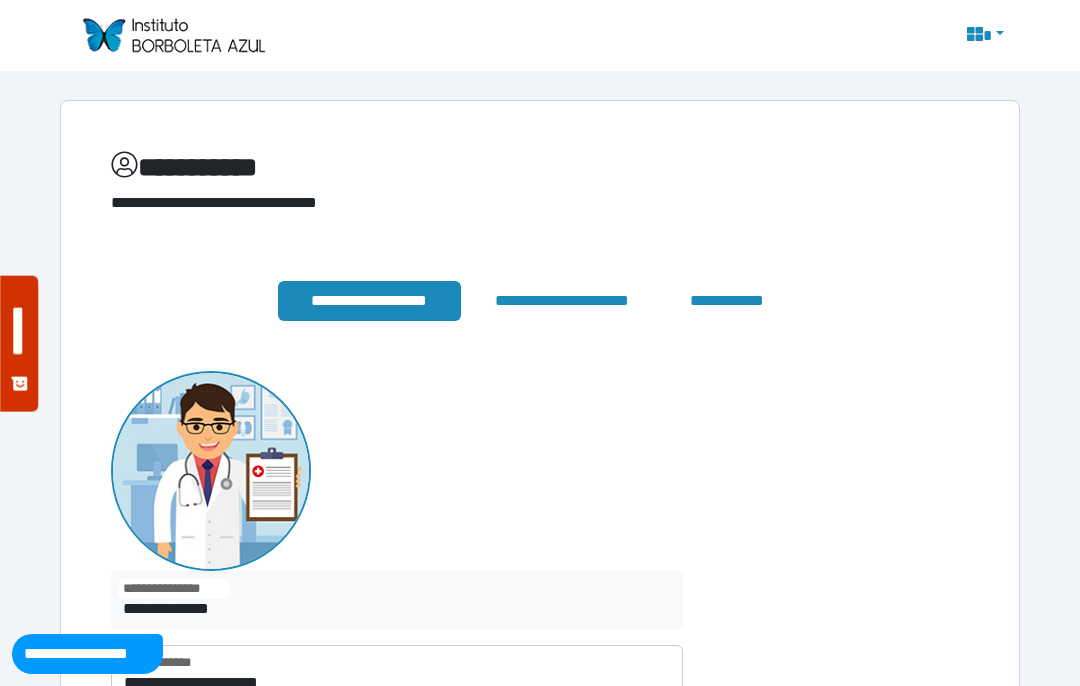 click at bounding box center (173, 35) 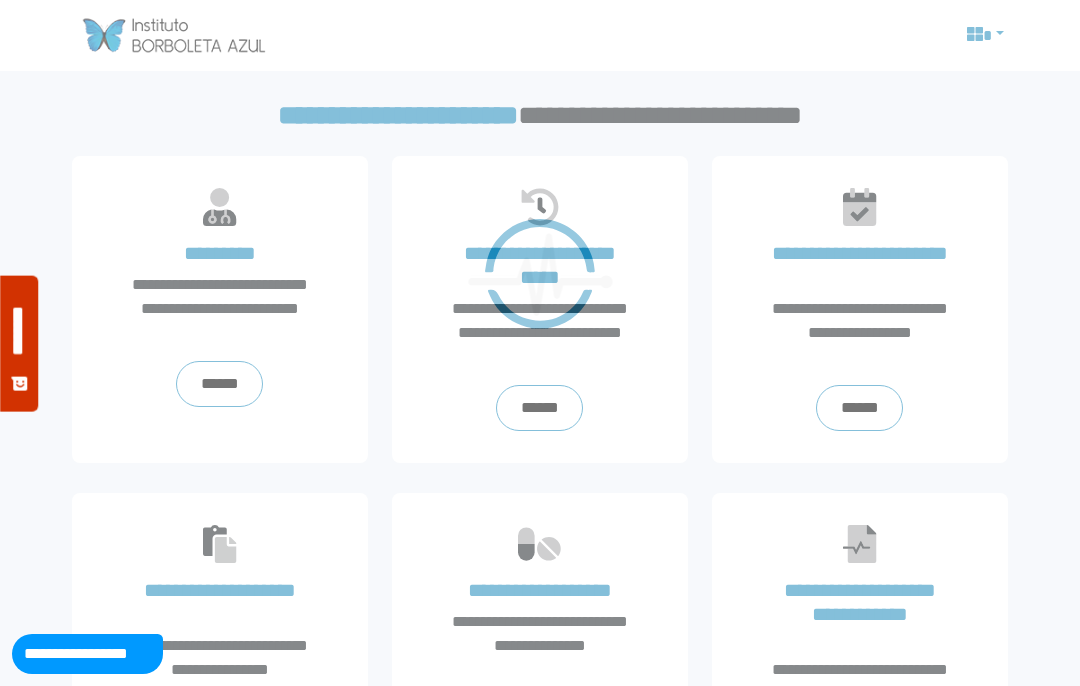 scroll, scrollTop: 0, scrollLeft: 0, axis: both 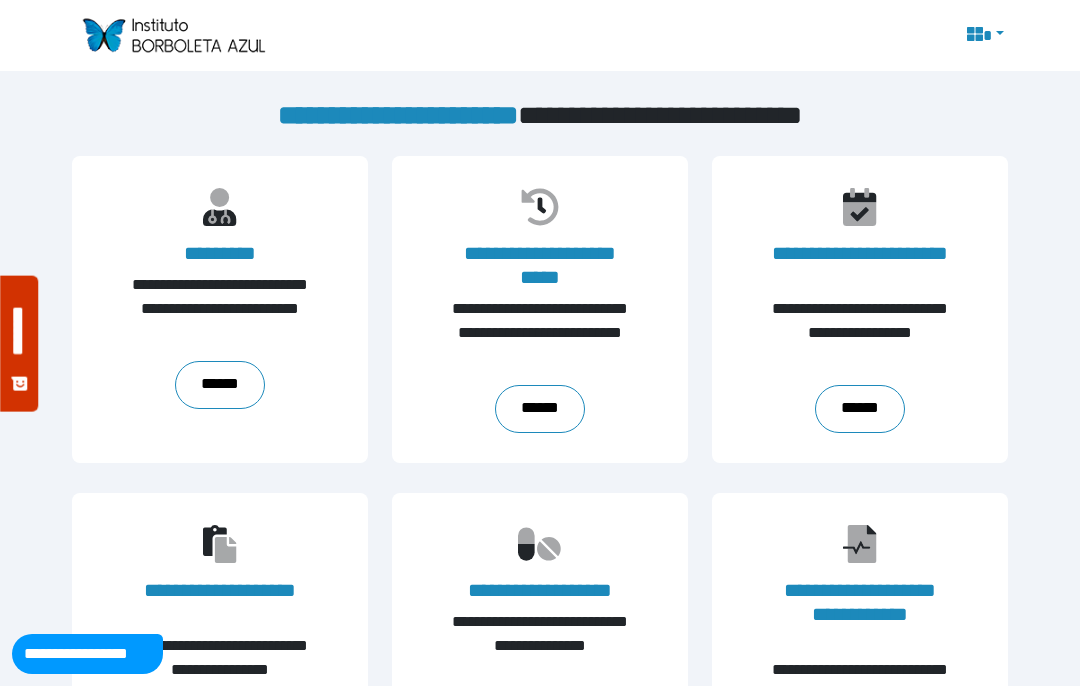 click on "******" at bounding box center [220, 385] 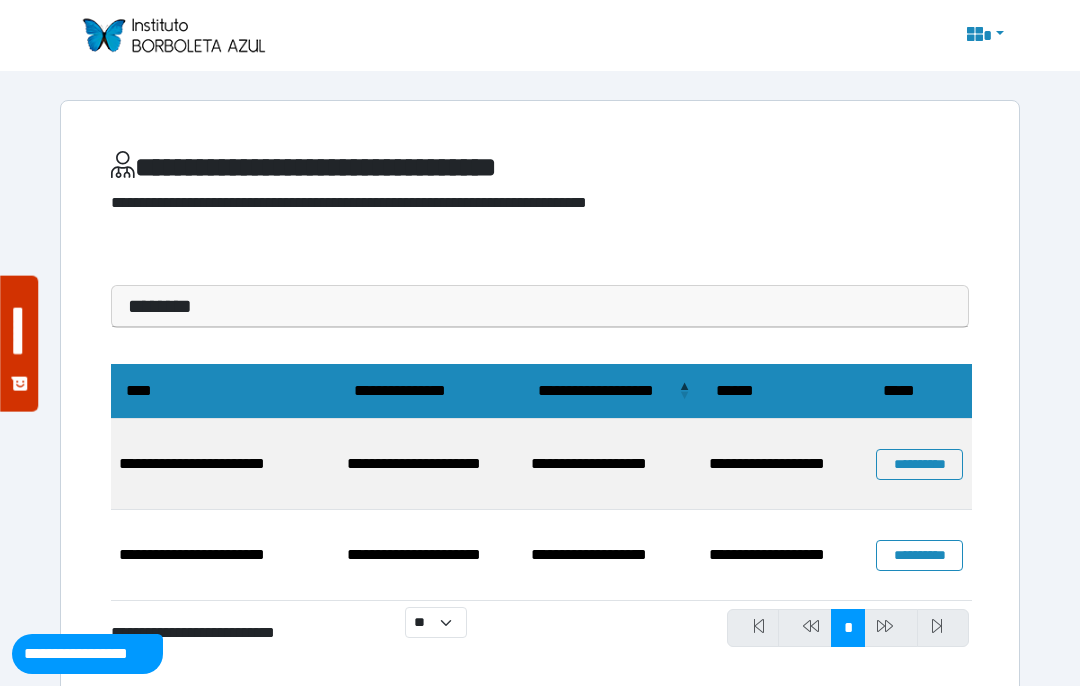 scroll, scrollTop: 0, scrollLeft: 0, axis: both 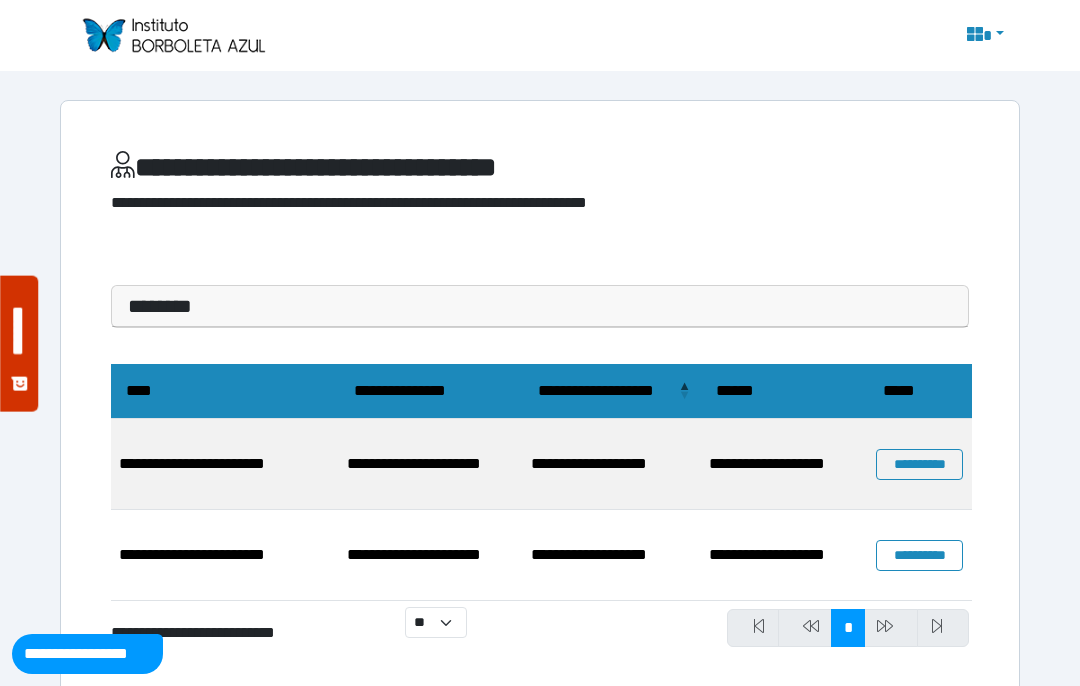 click at bounding box center [983, 36] 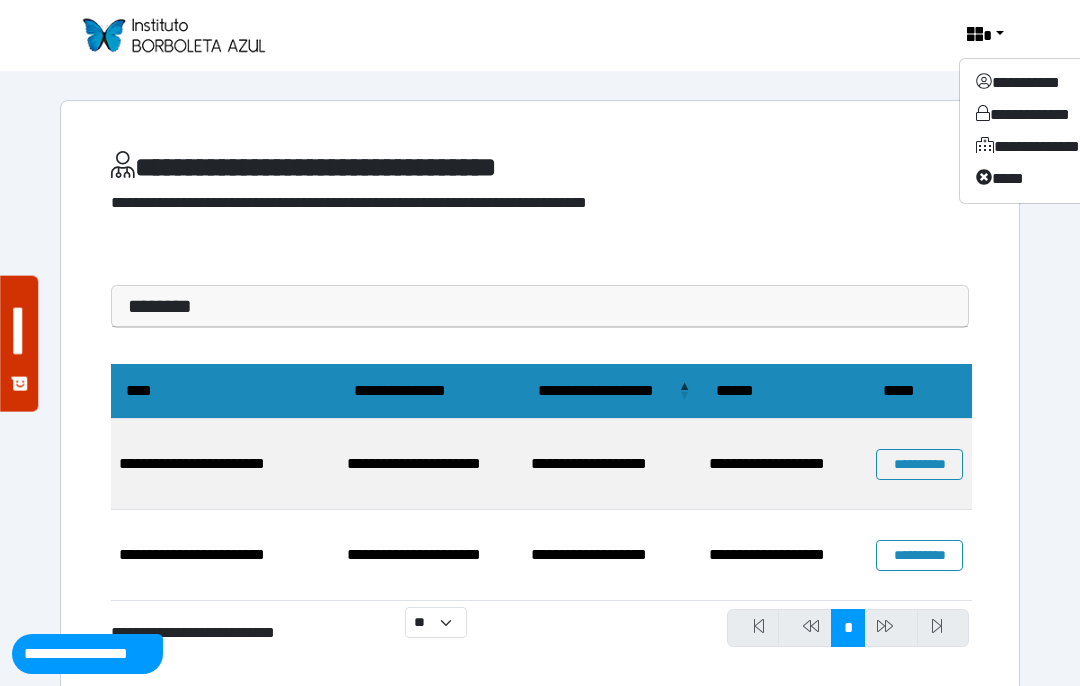 click on "**********" at bounding box center [540, 400] 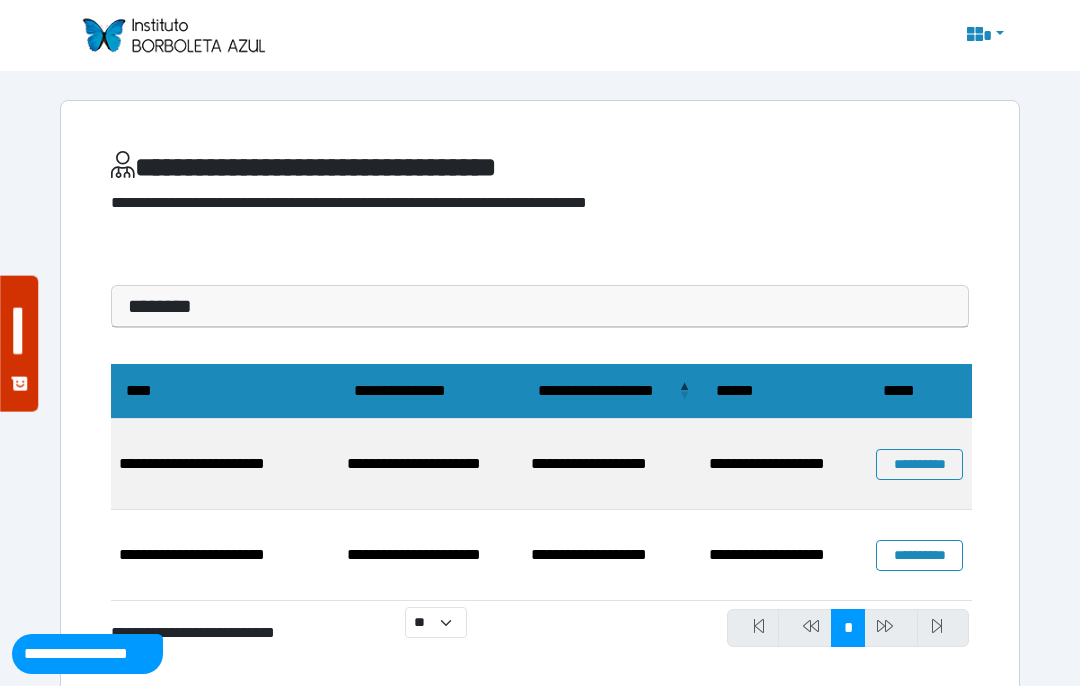 click at bounding box center (173, 35) 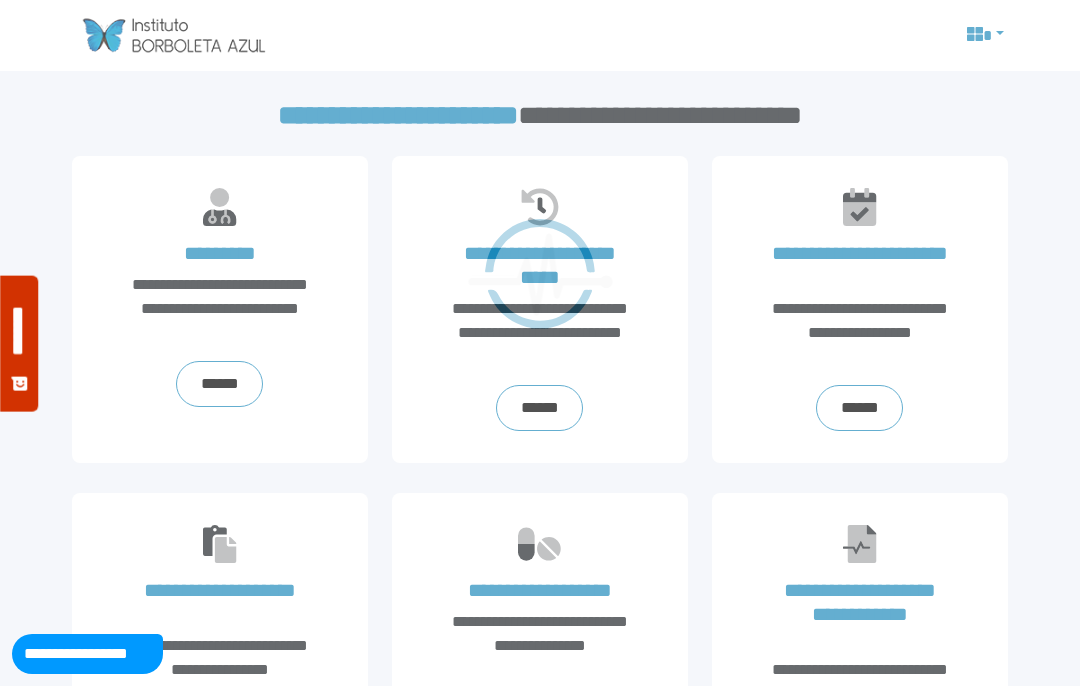 scroll, scrollTop: 0, scrollLeft: 0, axis: both 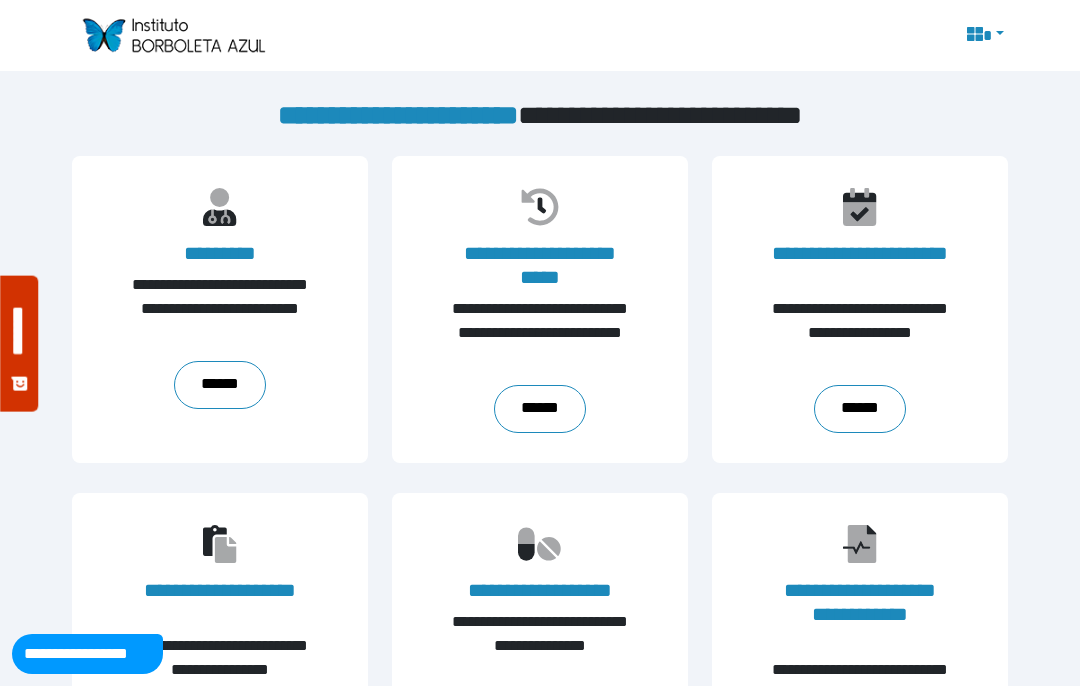 click on "**********" at bounding box center (540, 265) 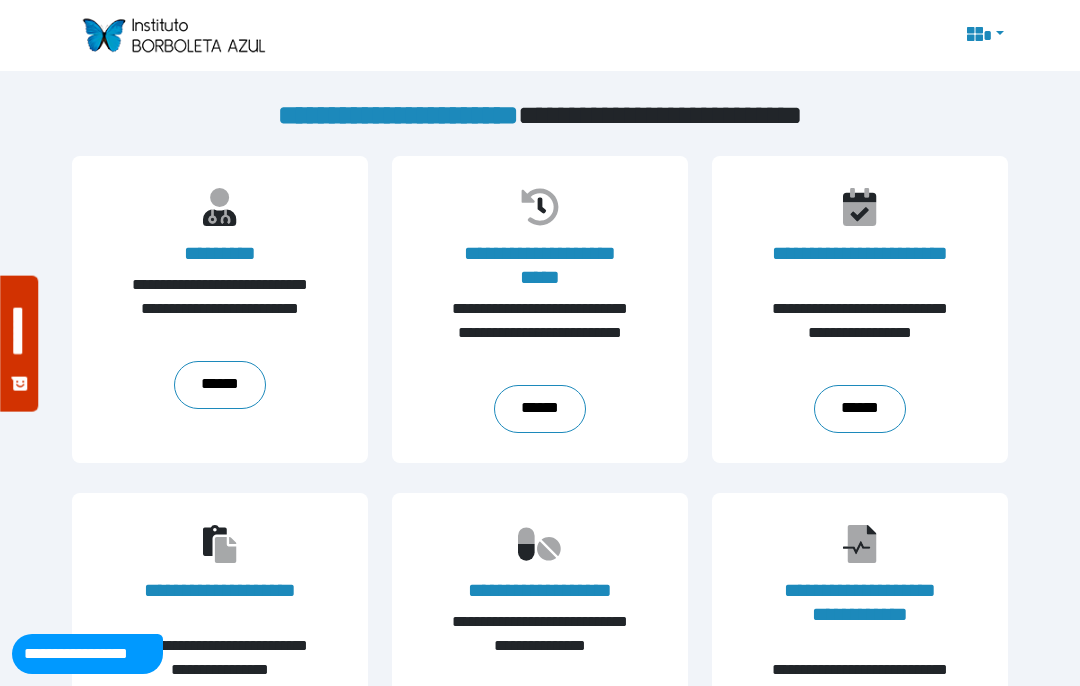 click on "******" at bounding box center (539, 409) 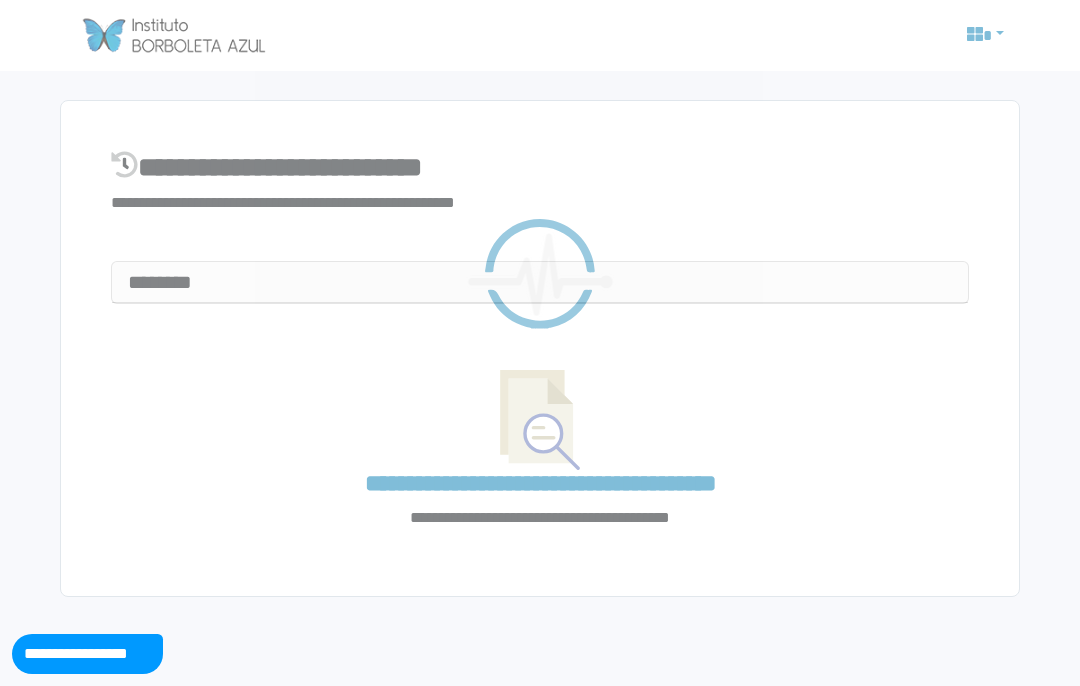 scroll, scrollTop: 0, scrollLeft: 0, axis: both 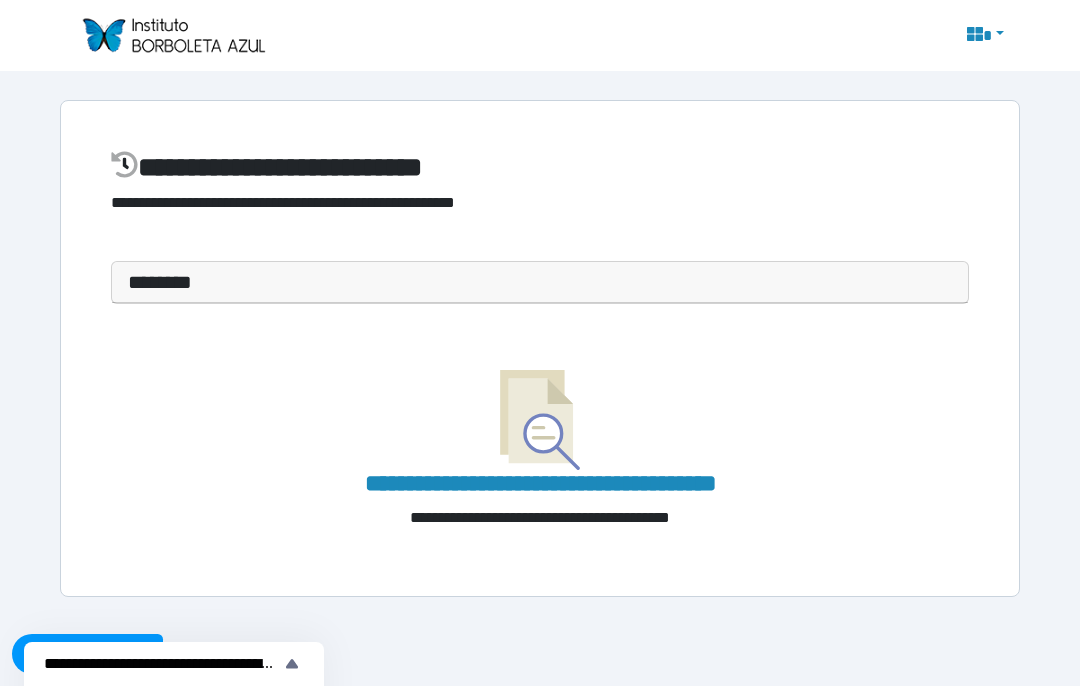 click on "********" at bounding box center [540, 282] 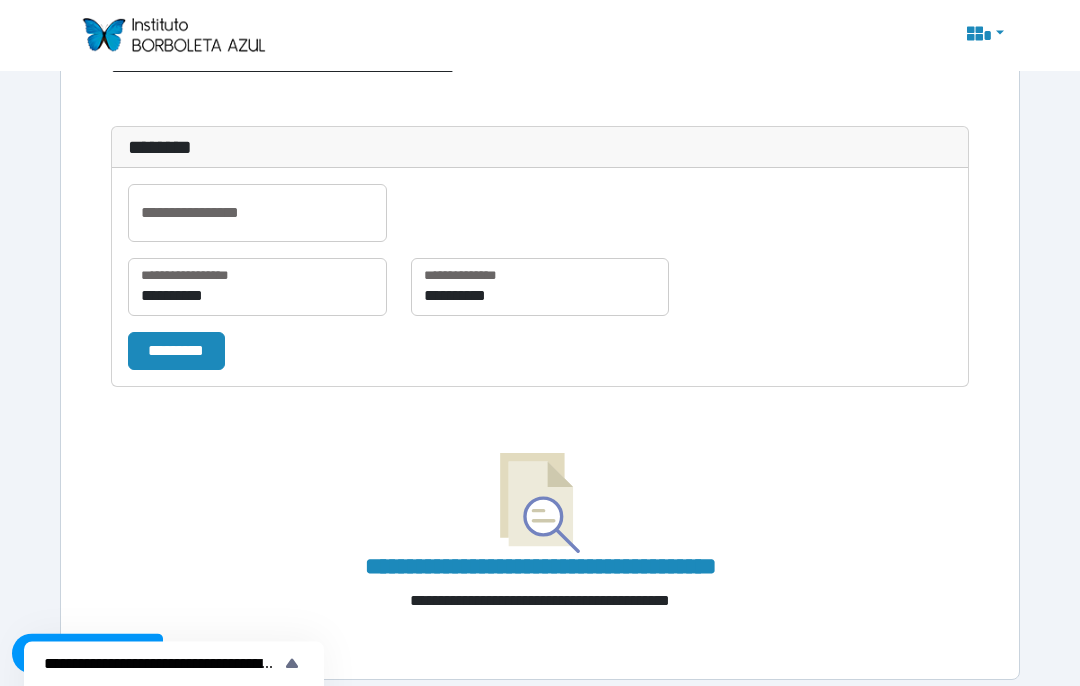 scroll, scrollTop: 149, scrollLeft: 0, axis: vertical 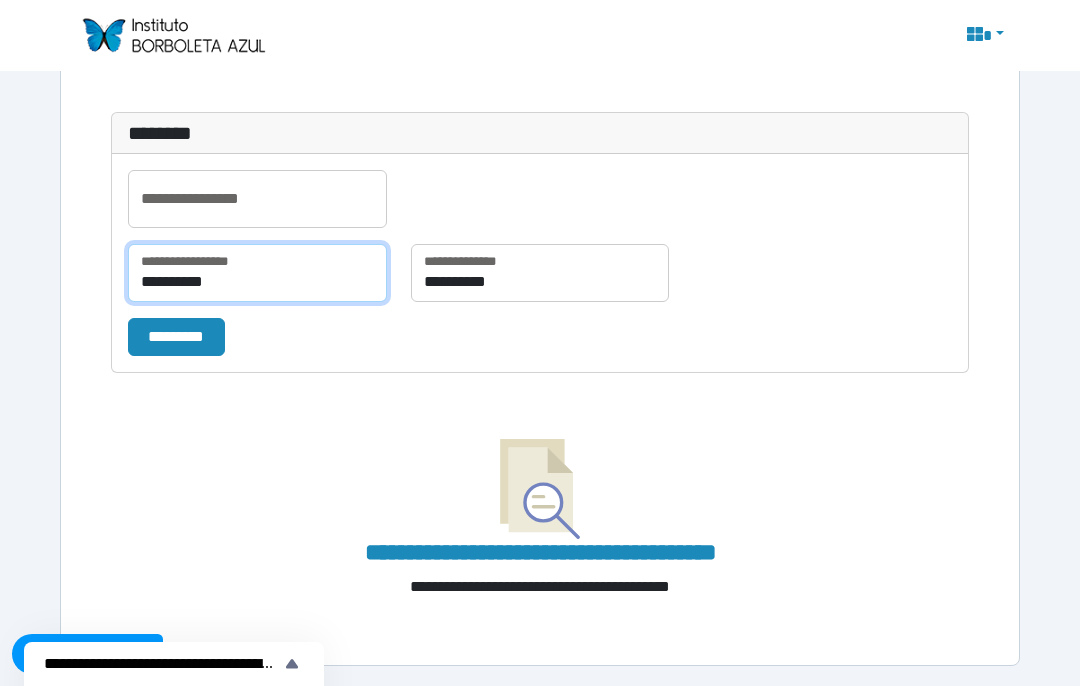 click on "**********" at bounding box center [257, 273] 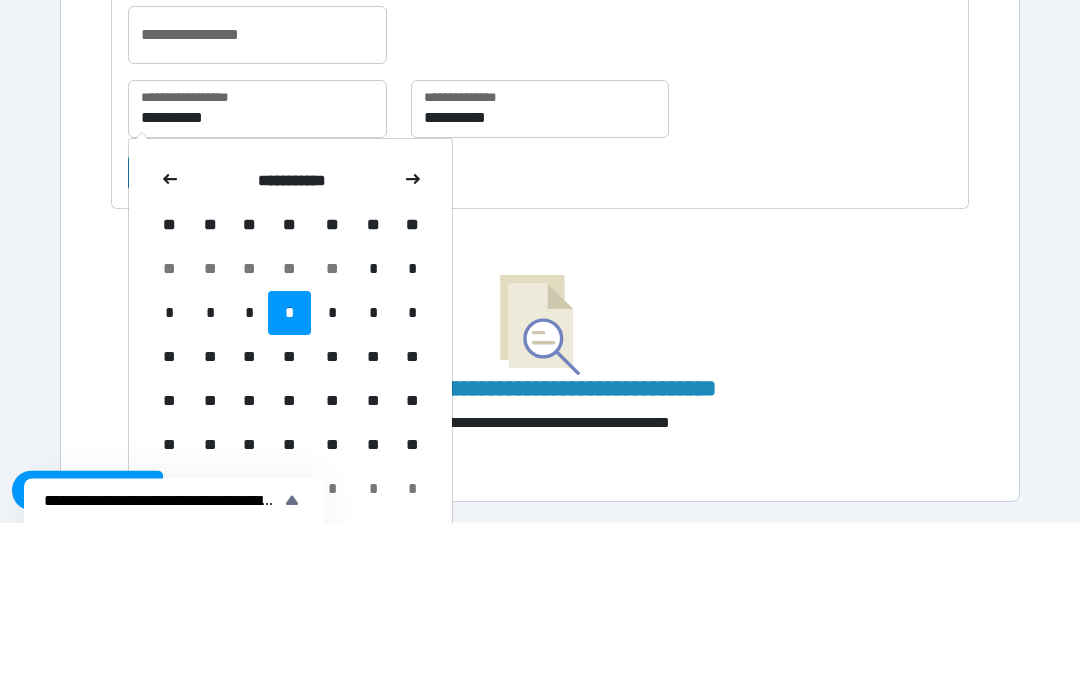 click at bounding box center [170, 345] 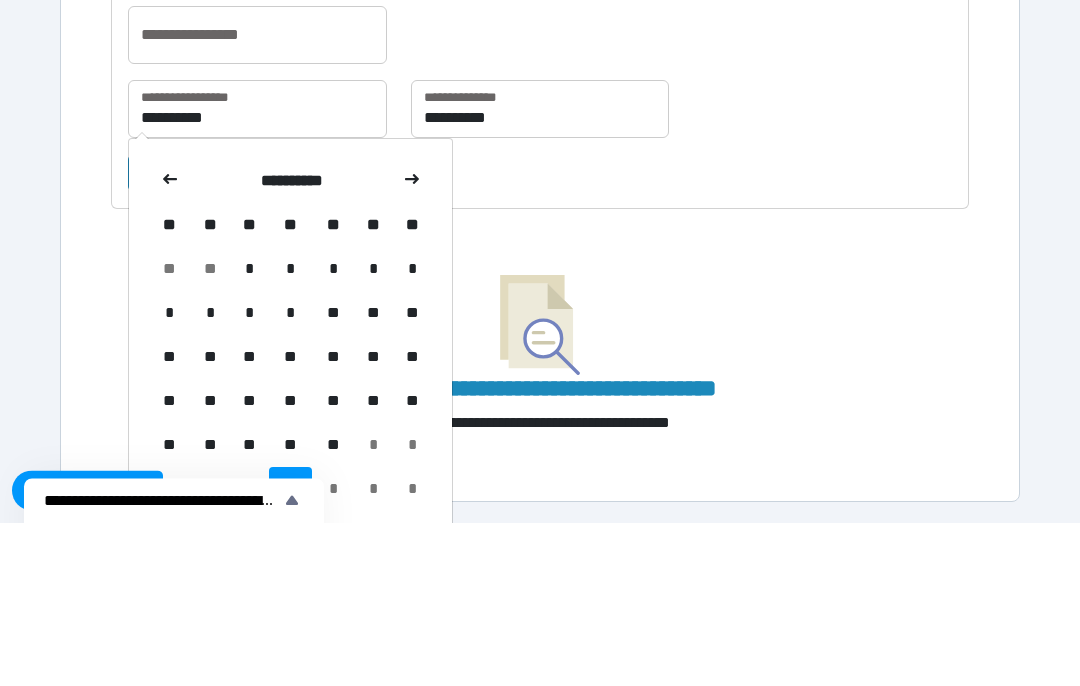 click 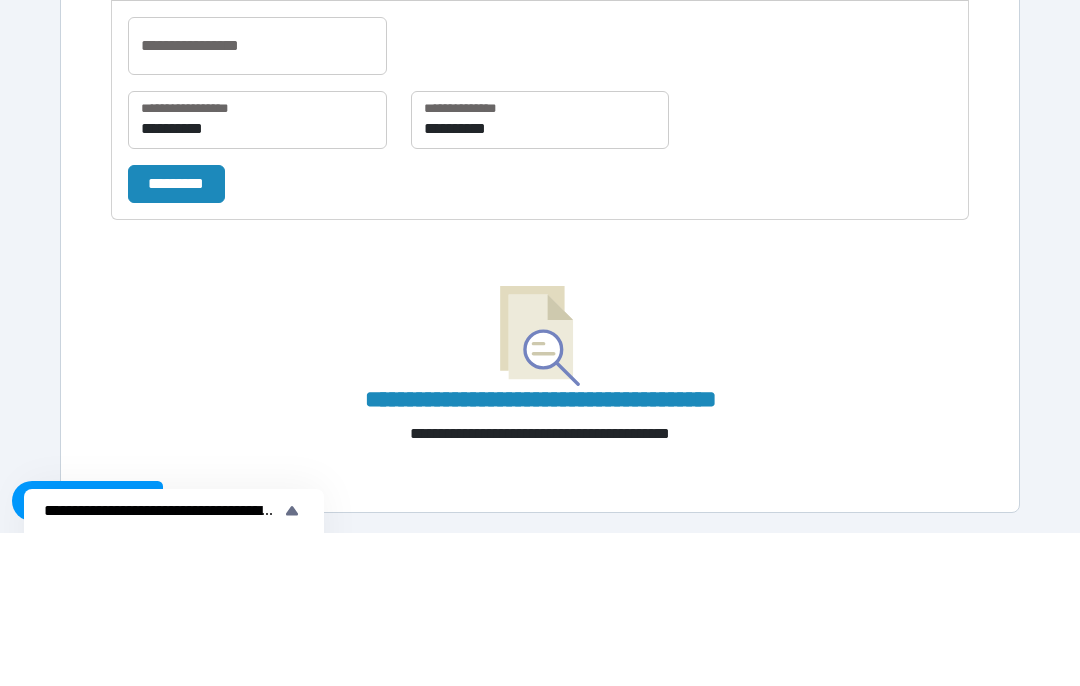 click on "*********" at bounding box center [176, 337] 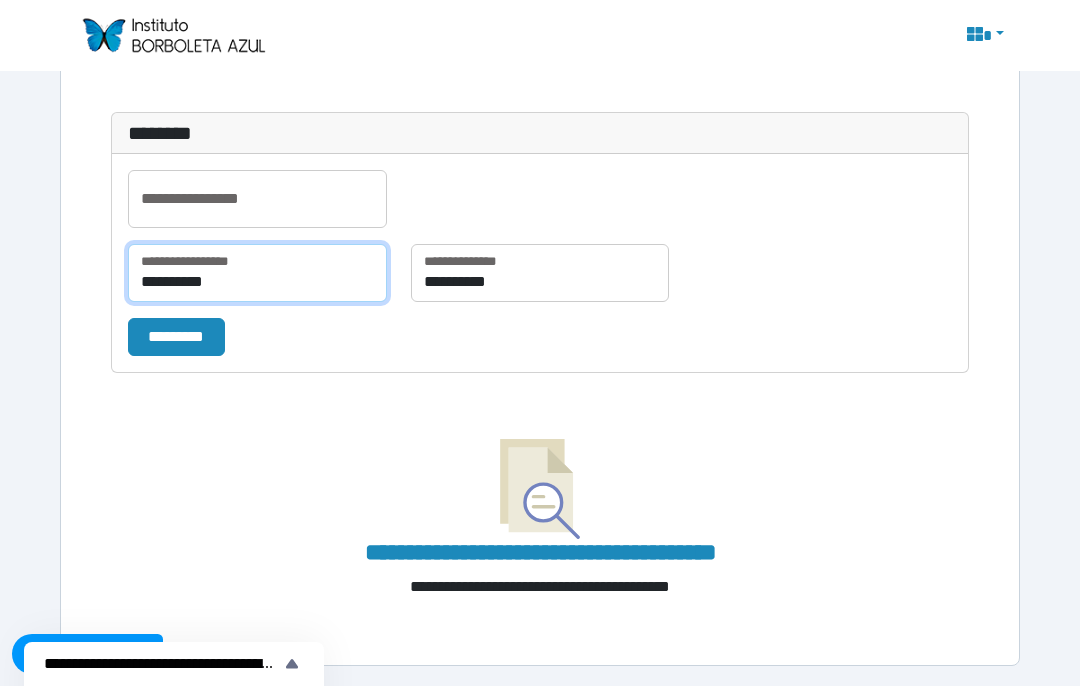 click on "**********" at bounding box center [257, 273] 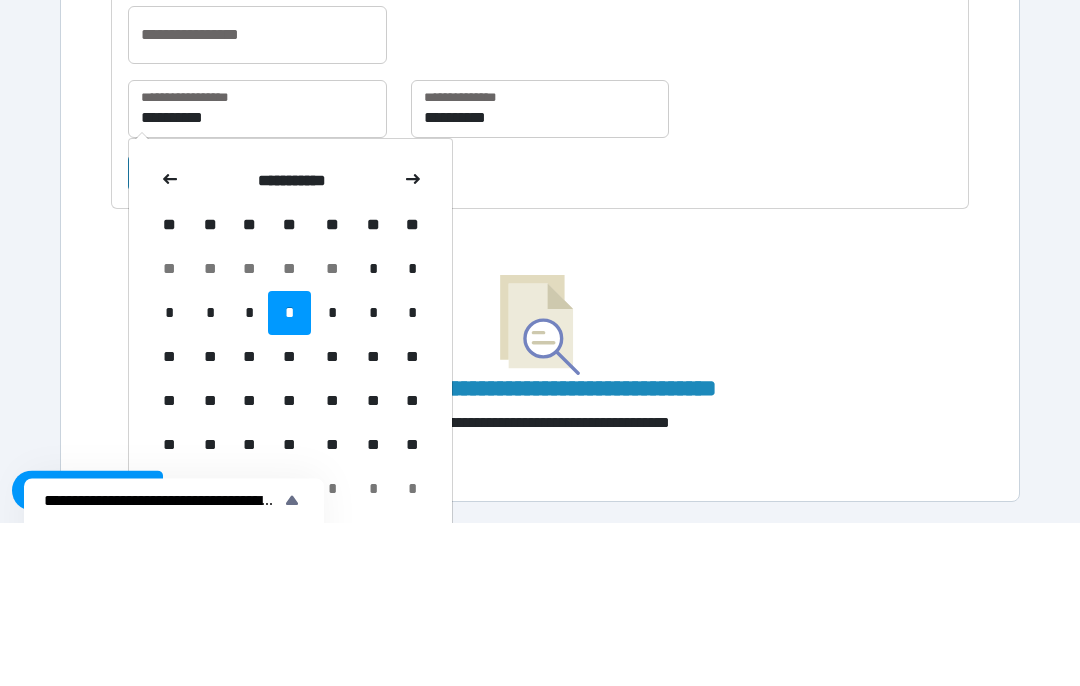 click at bounding box center (170, 345) 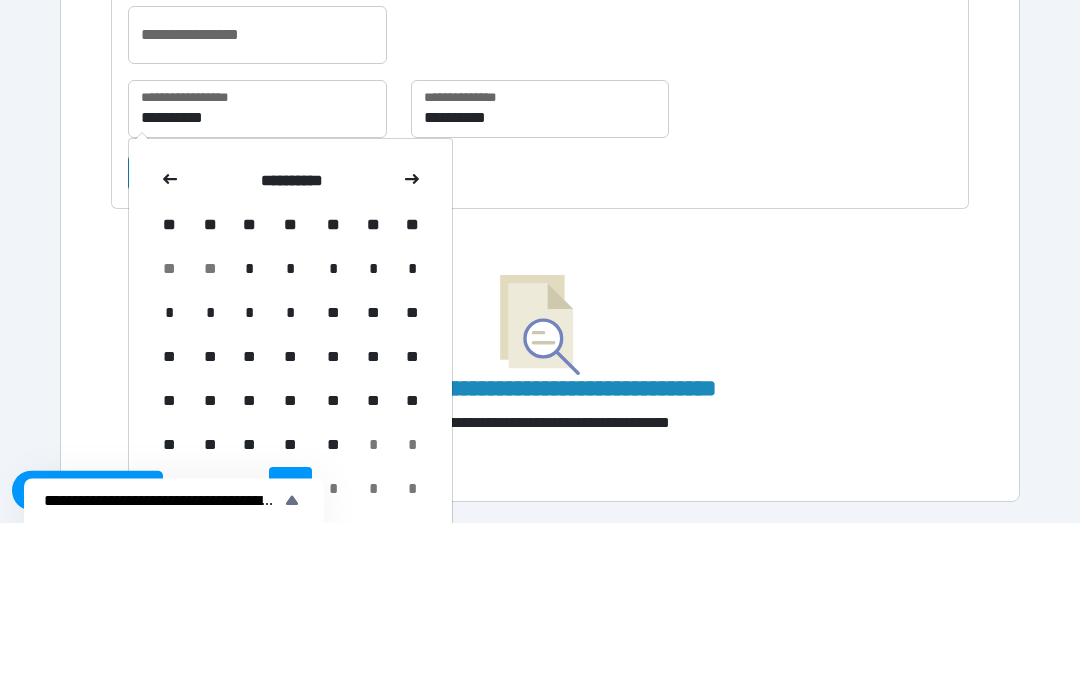 click at bounding box center [170, 345] 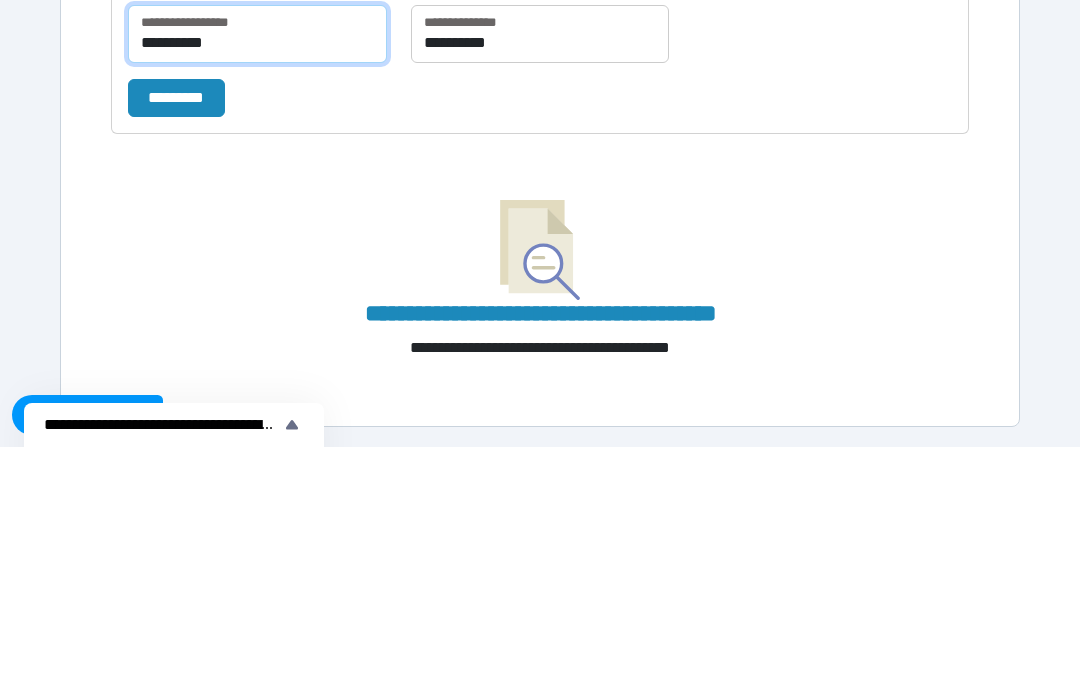 click on "**********" at bounding box center [257, 273] 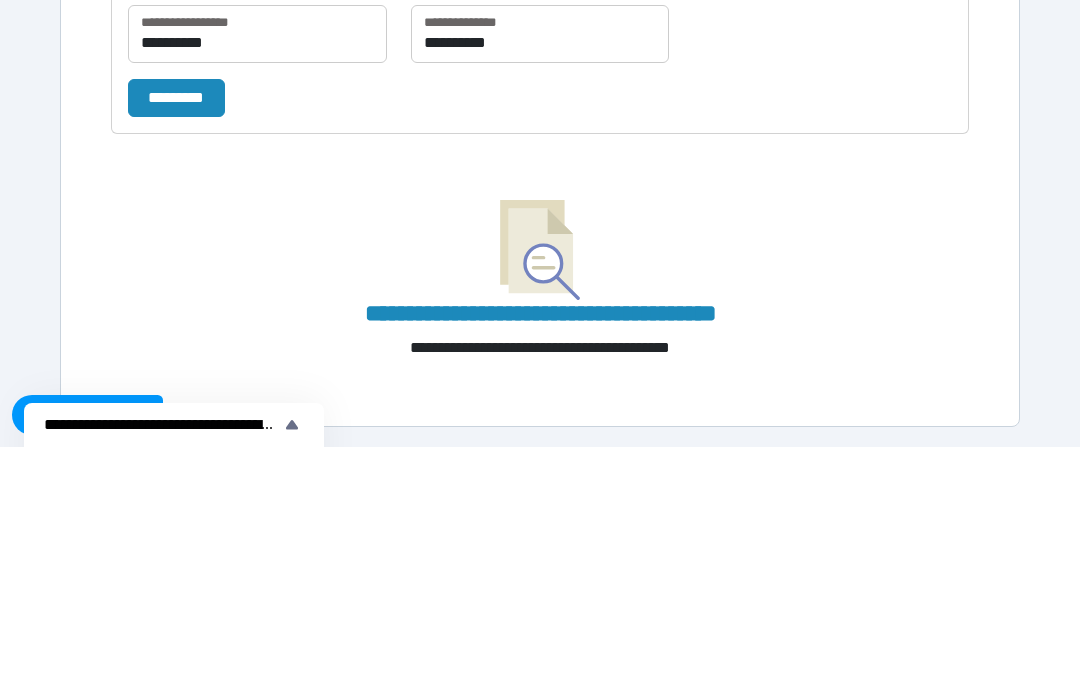 scroll, scrollTop: 67, scrollLeft: 0, axis: vertical 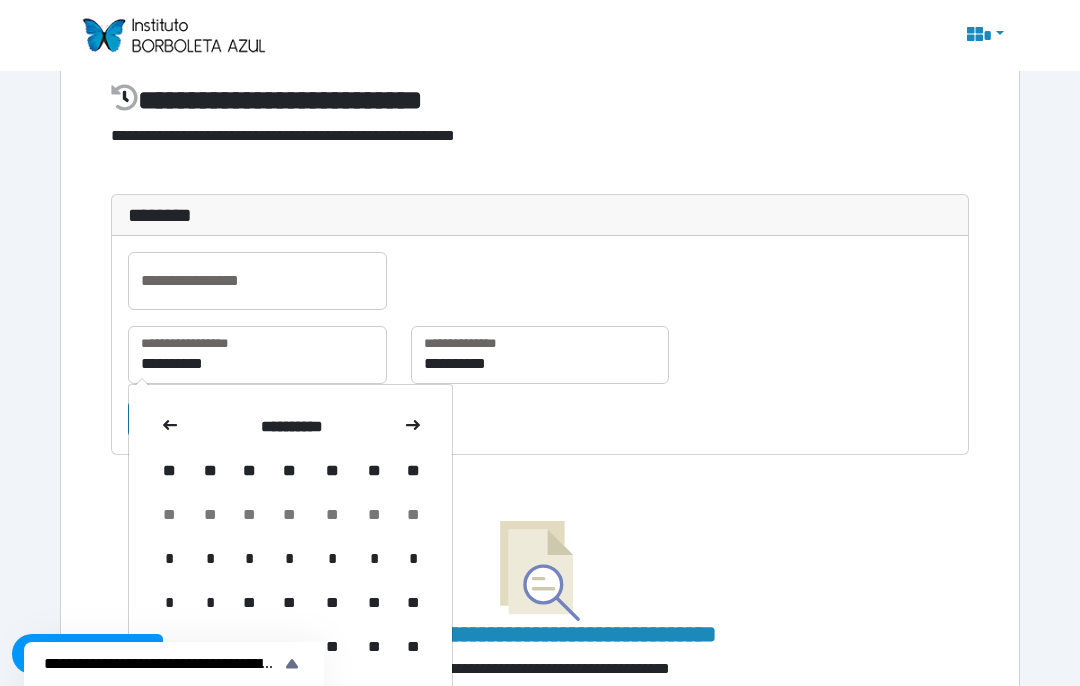 click on "*" at bounding box center [332, 559] 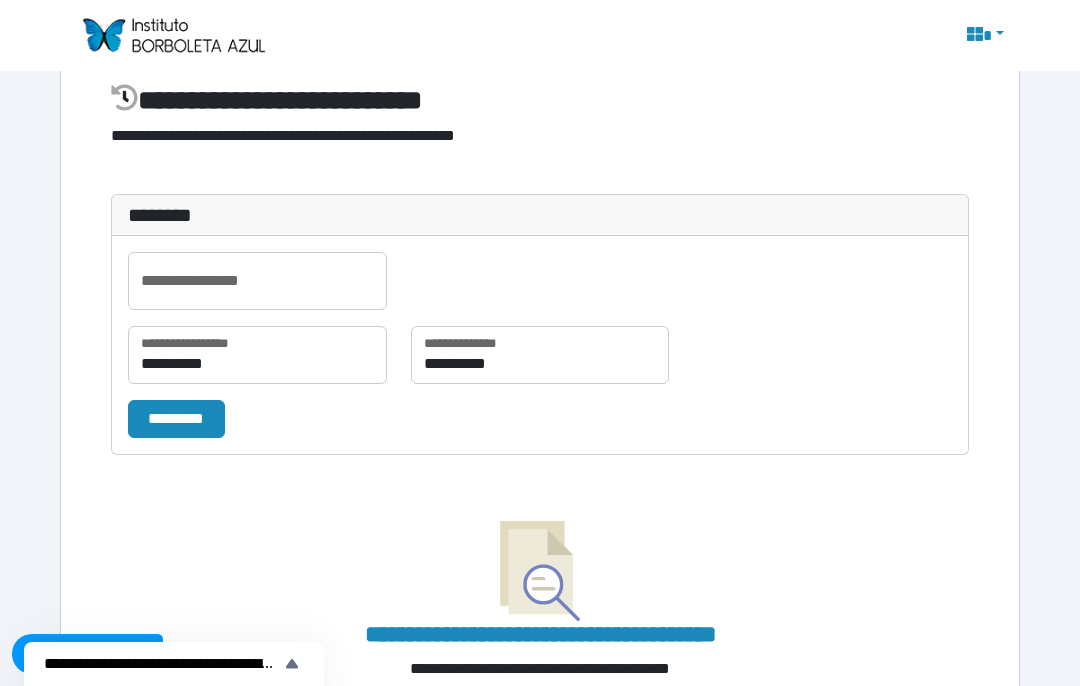 type on "**********" 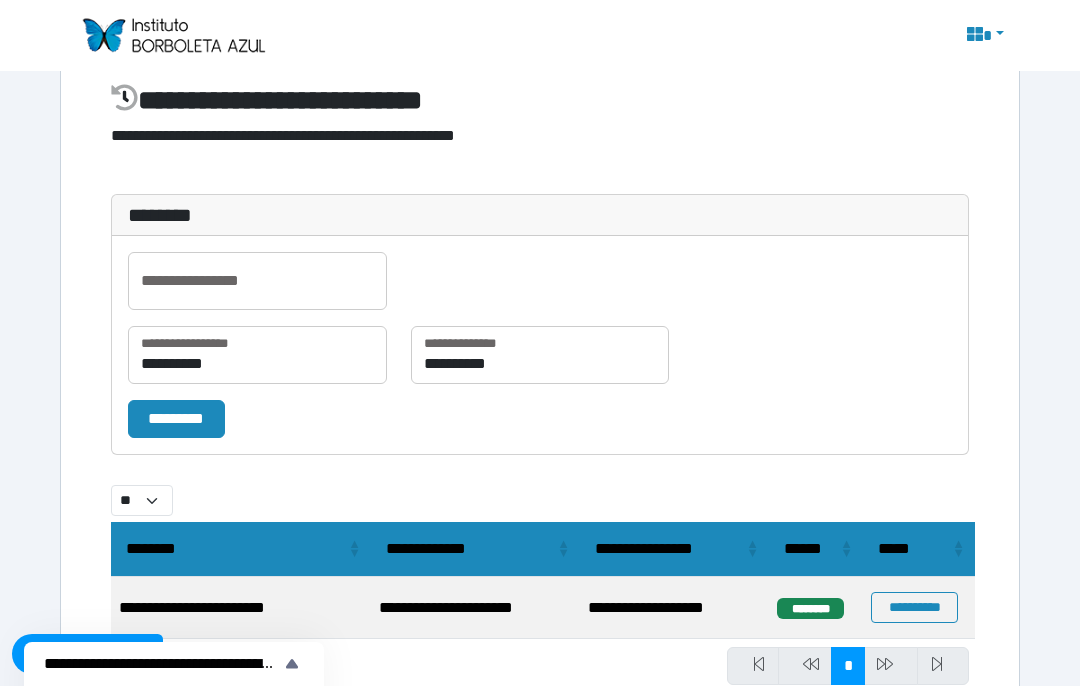 scroll, scrollTop: 73, scrollLeft: 0, axis: vertical 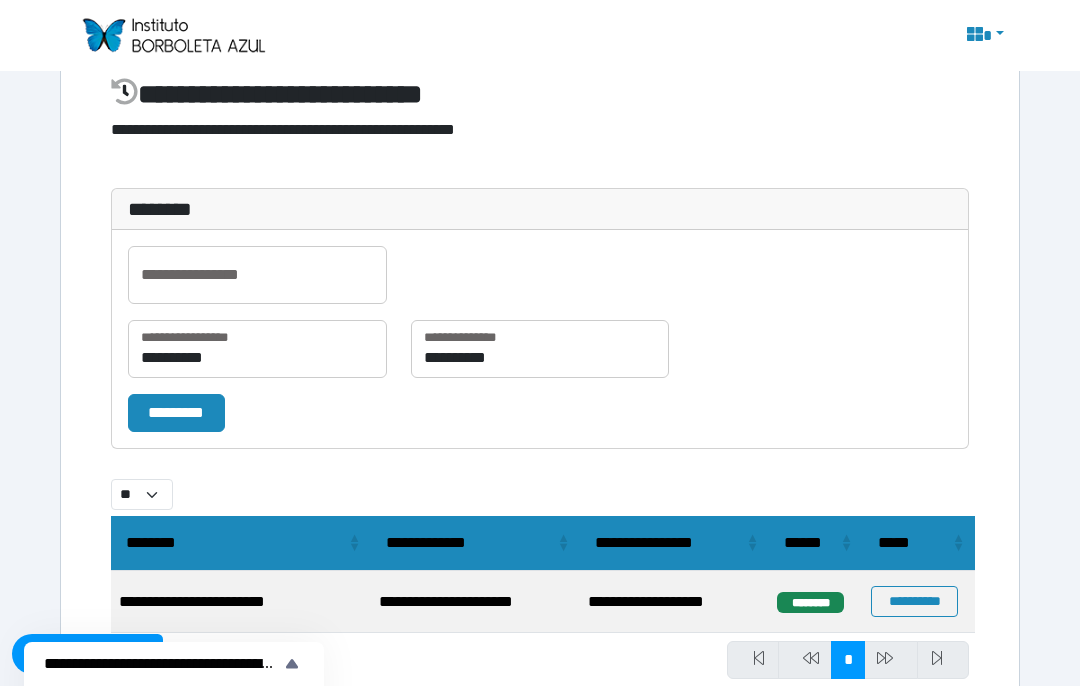 click at bounding box center [891, 660] 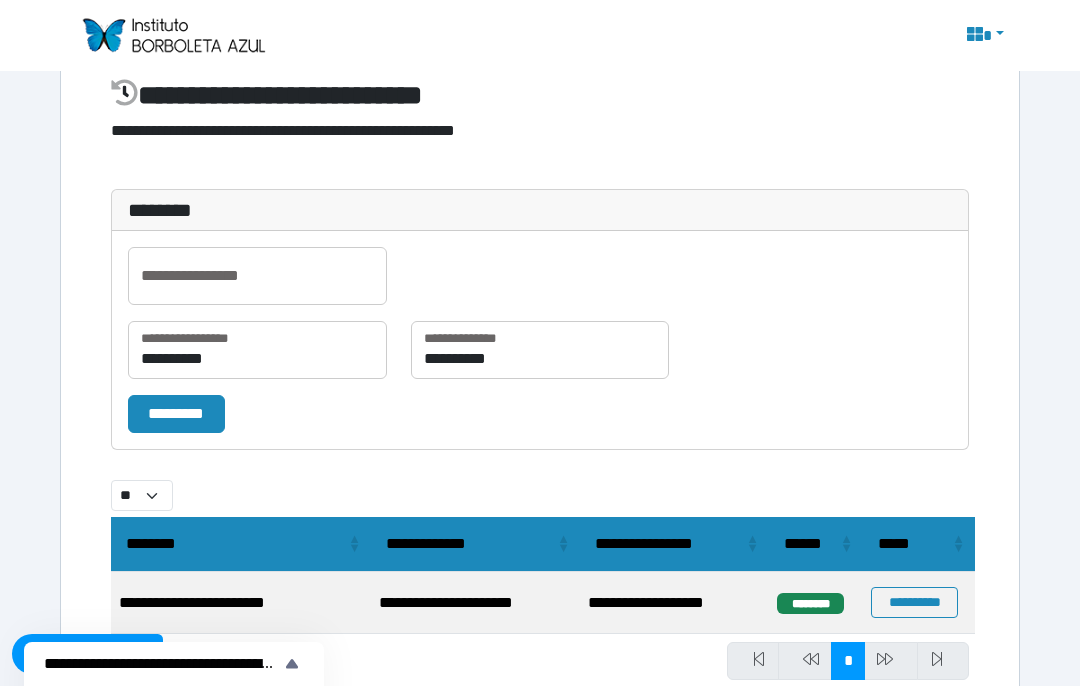 scroll, scrollTop: 67, scrollLeft: 0, axis: vertical 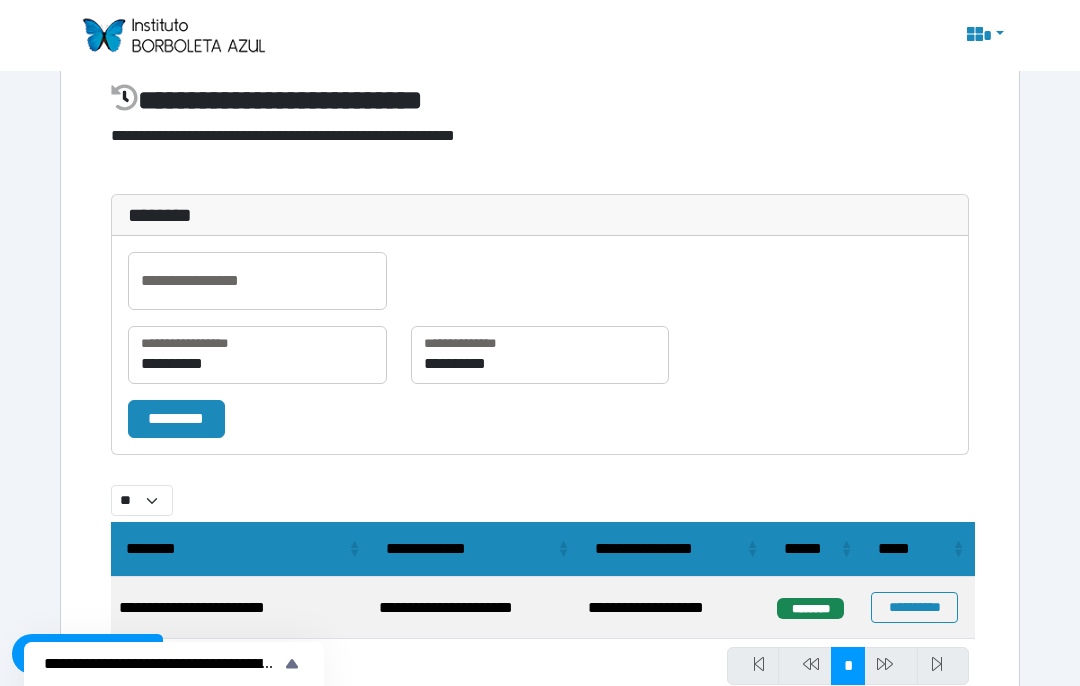select on "**" 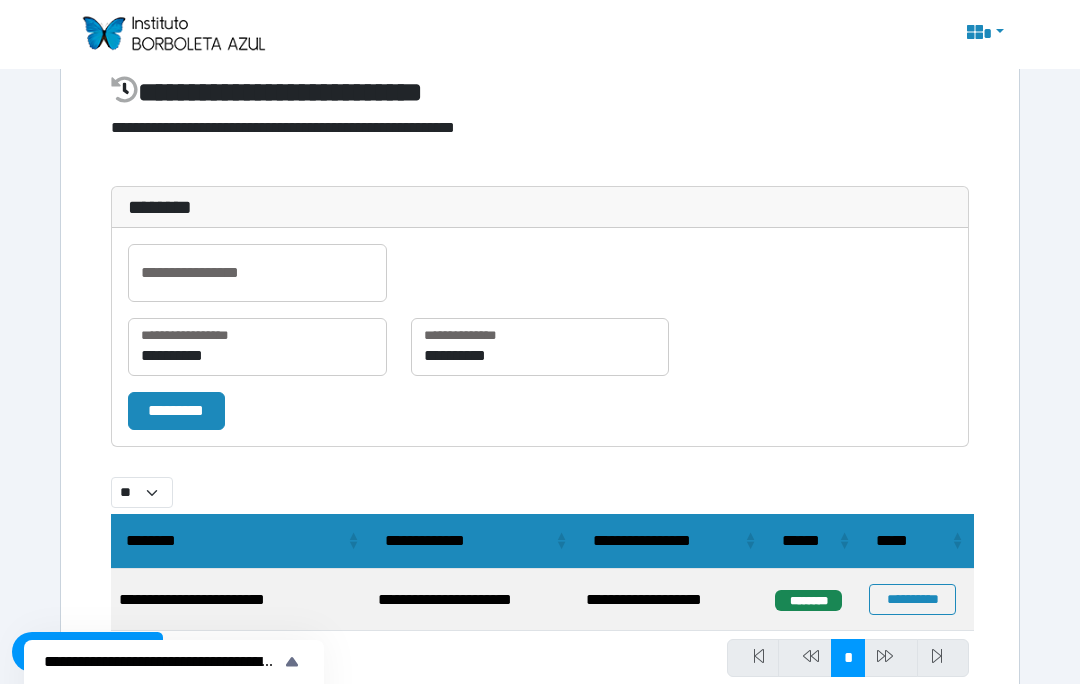 scroll, scrollTop: 0, scrollLeft: 0, axis: both 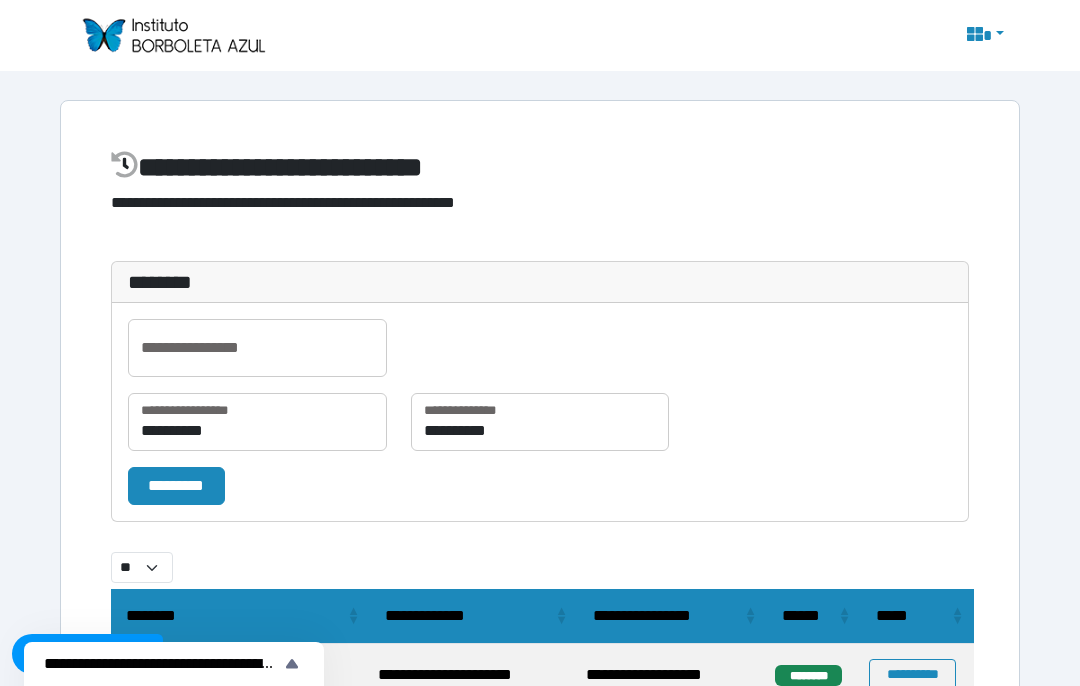 click at bounding box center (891, 733) 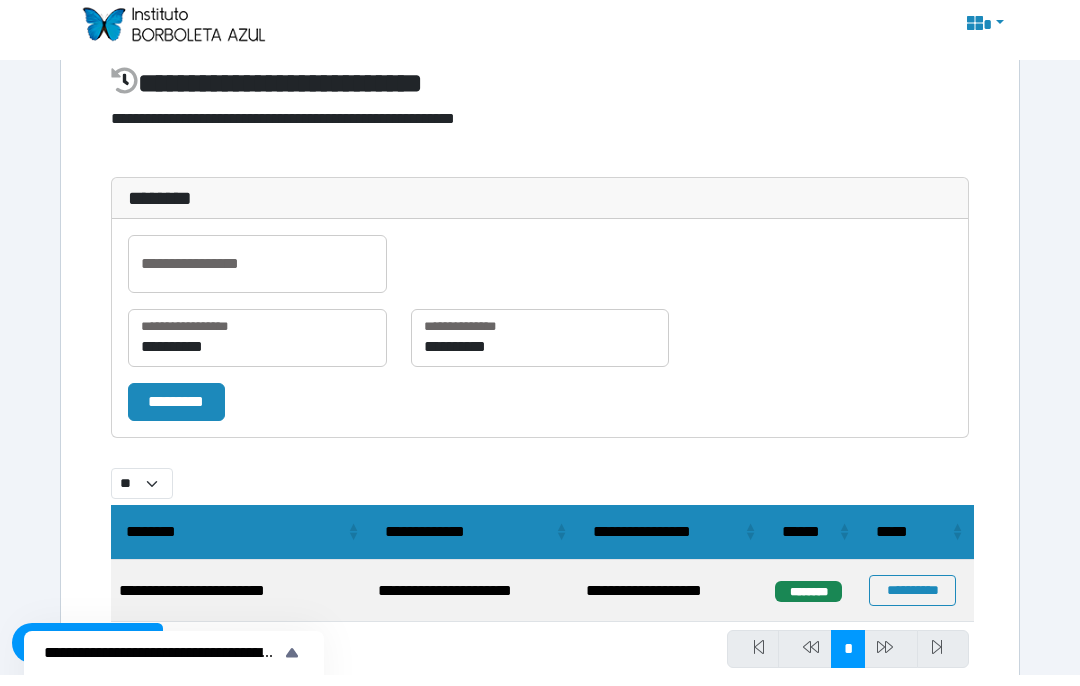 scroll, scrollTop: 0, scrollLeft: 0, axis: both 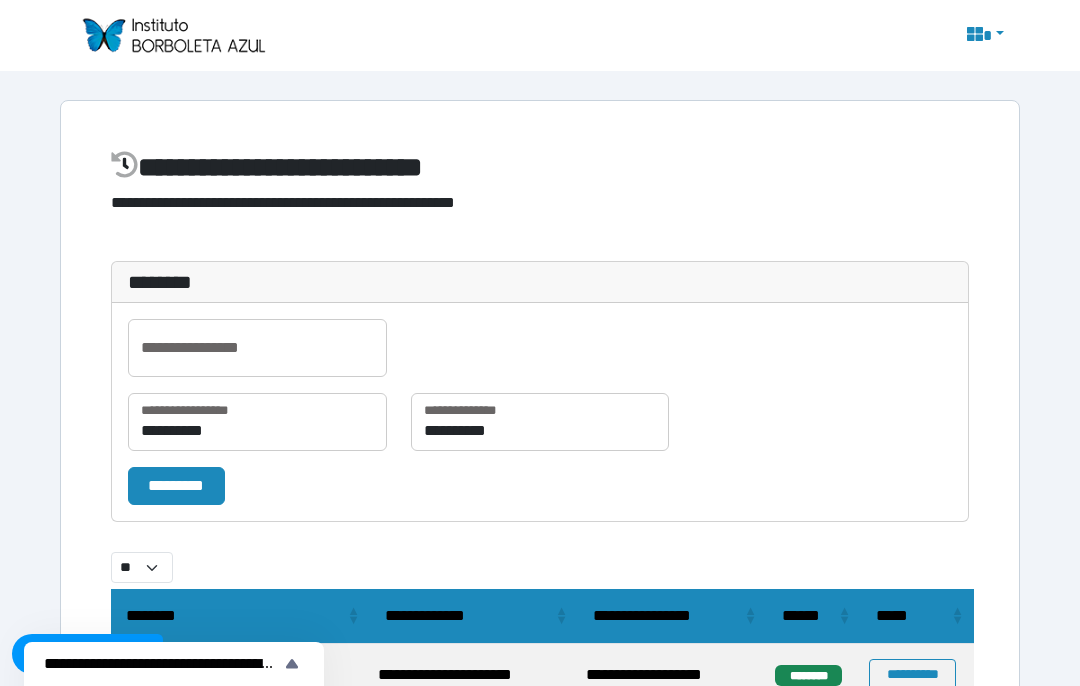 click on "**********" at bounding box center [240, 675] 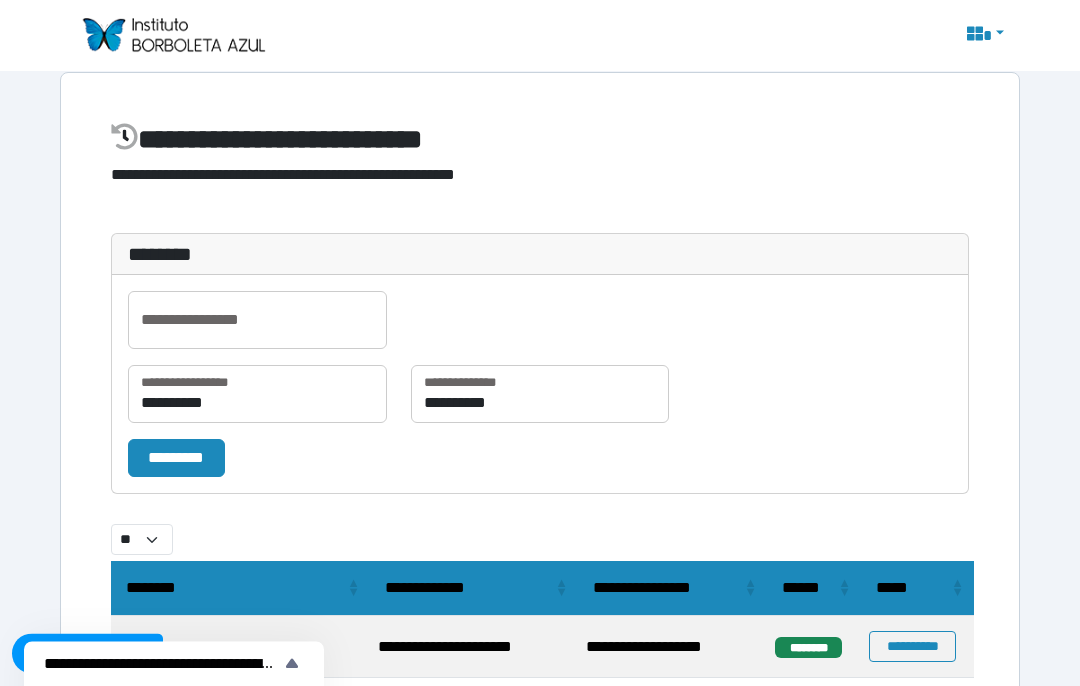 scroll, scrollTop: 37, scrollLeft: 0, axis: vertical 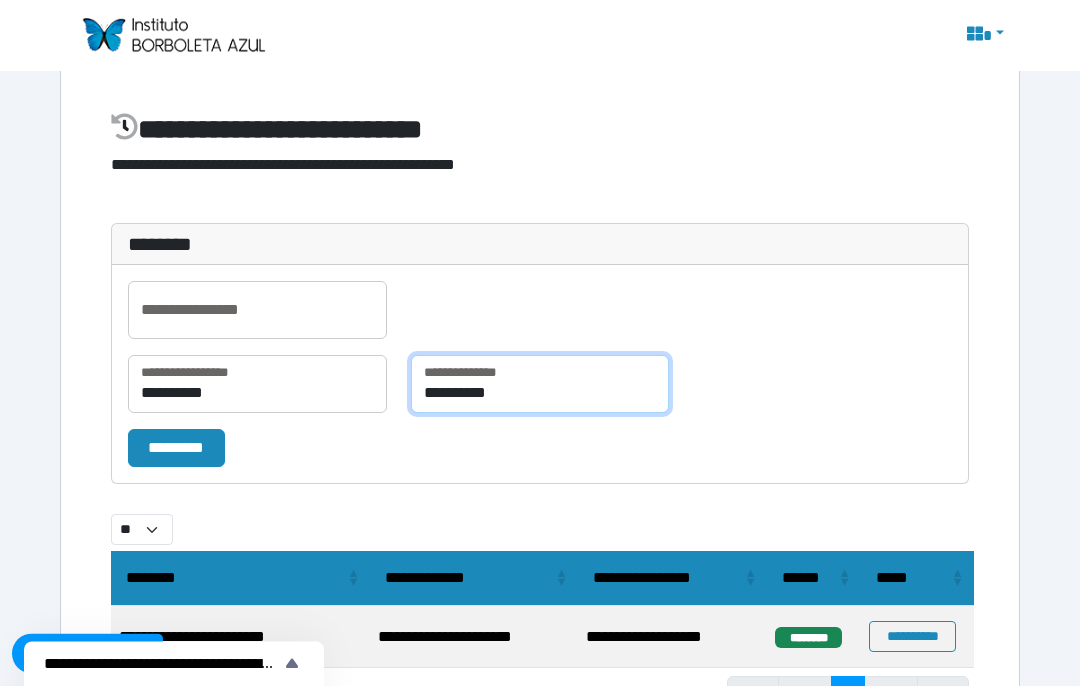 click on "**********" at bounding box center (540, 385) 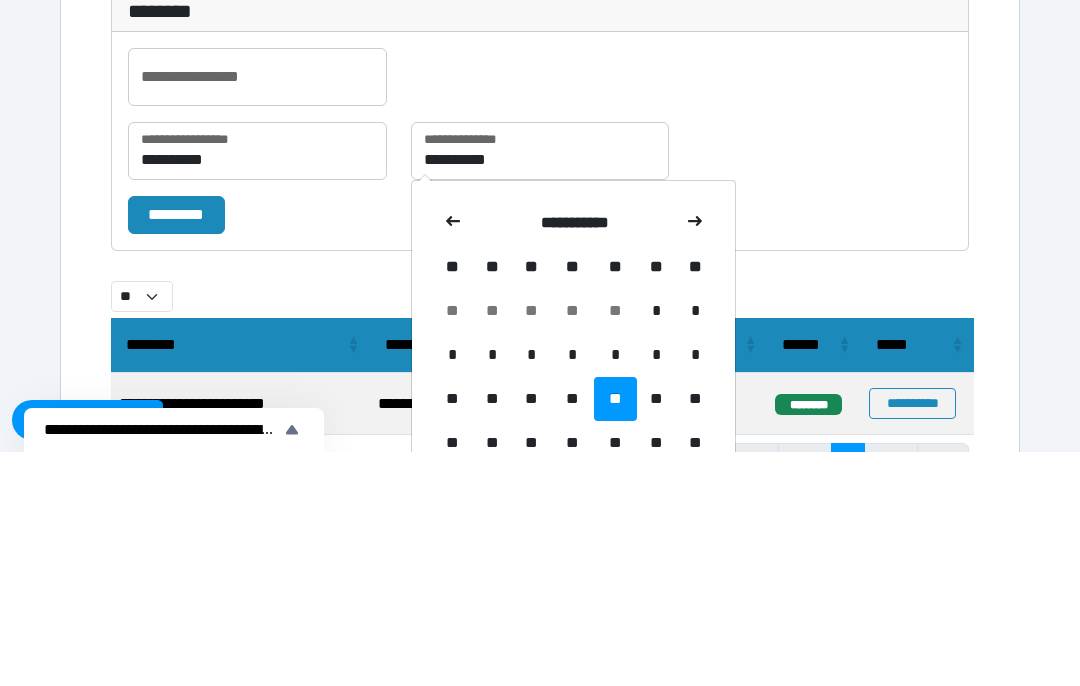 click at bounding box center (453, 457) 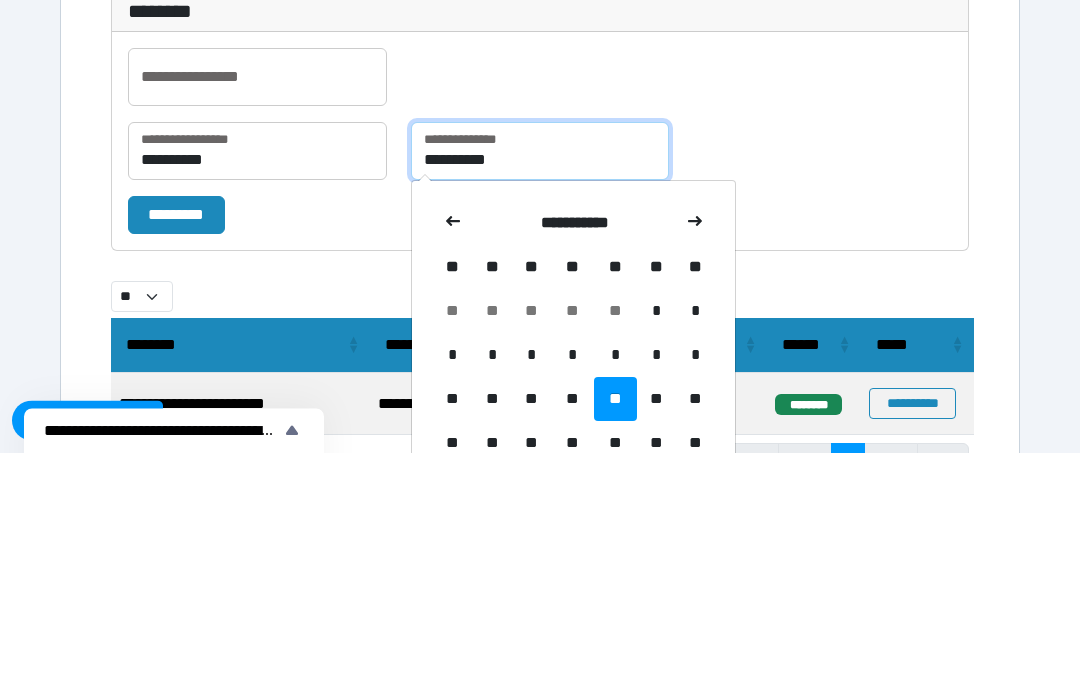 select on "**" 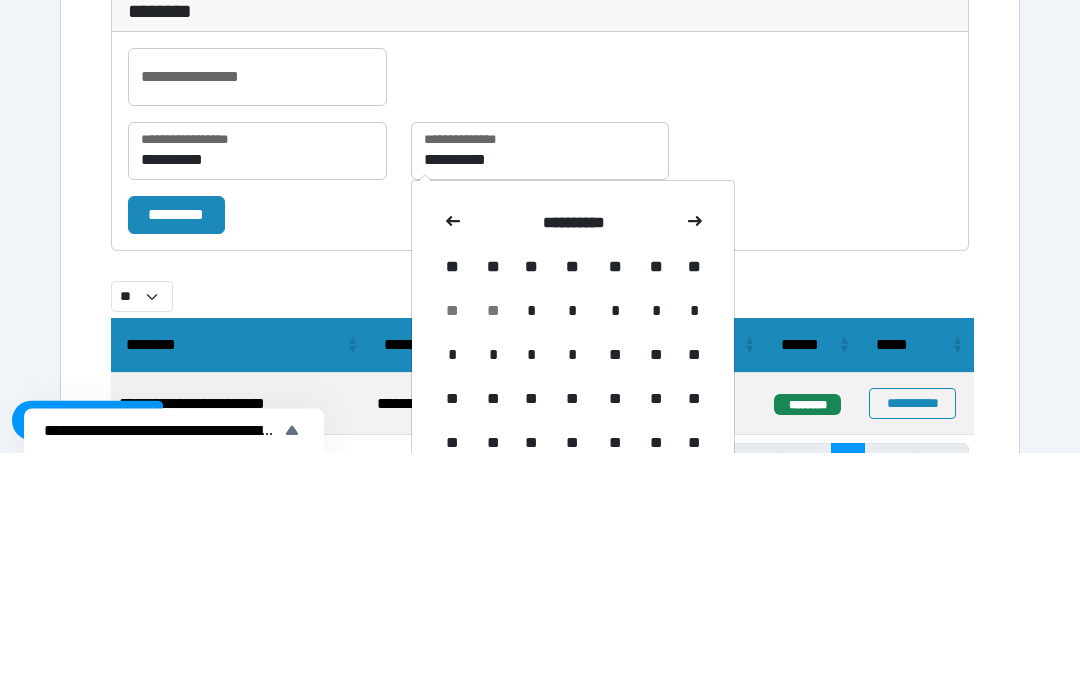scroll, scrollTop: 77, scrollLeft: 0, axis: vertical 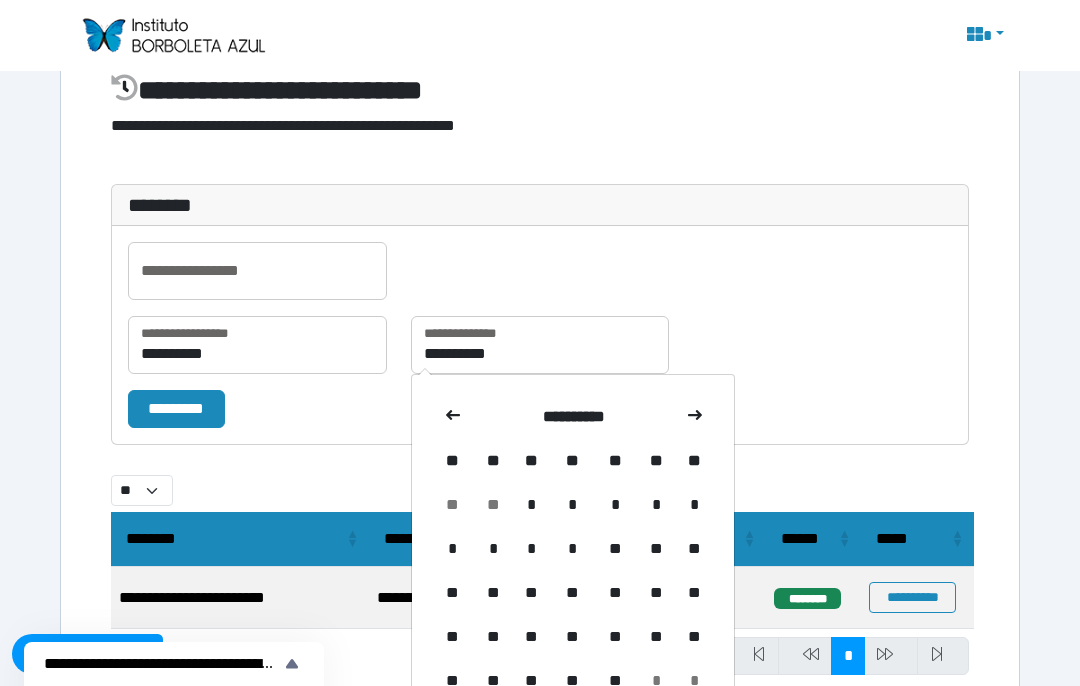 click on "**" at bounding box center [615, 681] 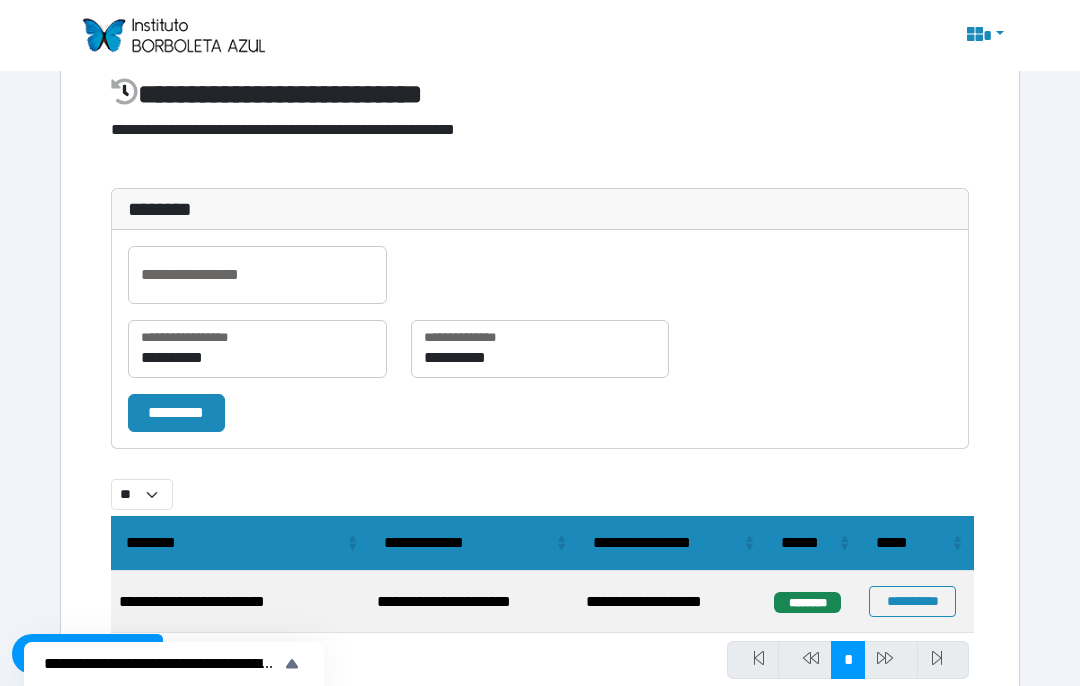 click on "*********" at bounding box center [176, 413] 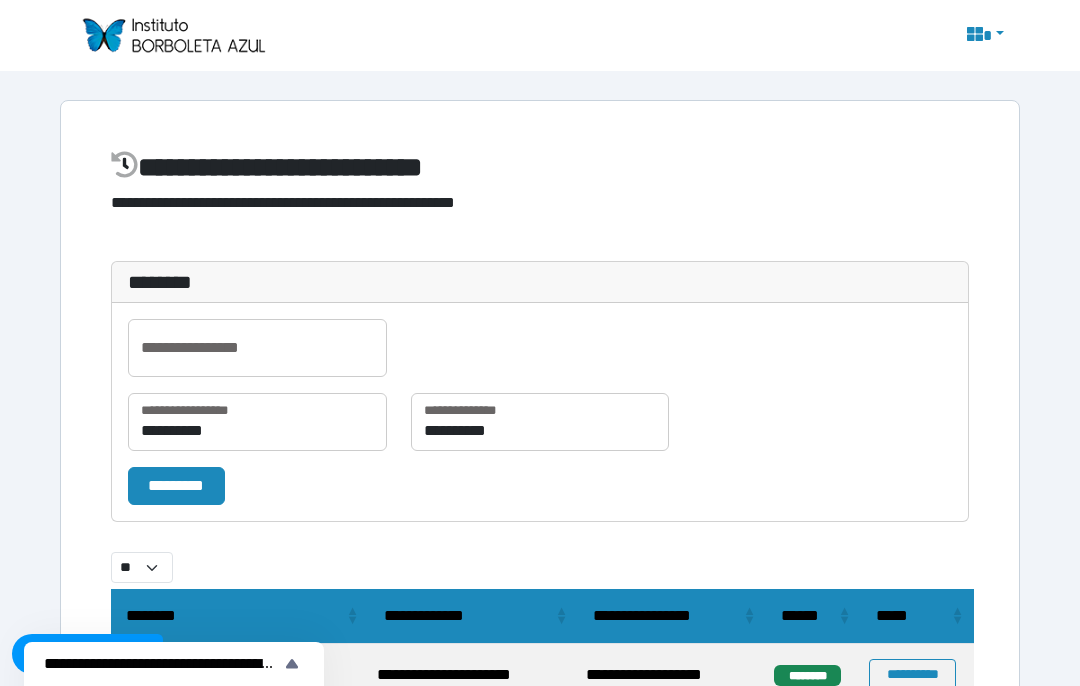 select on "**" 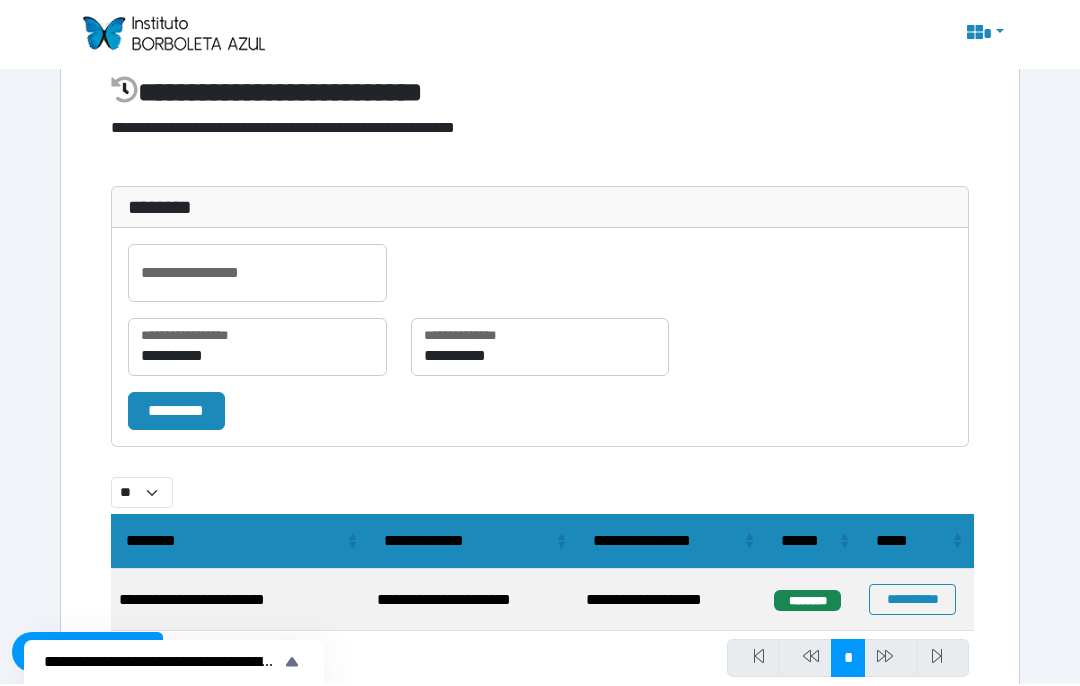 scroll, scrollTop: 0, scrollLeft: 0, axis: both 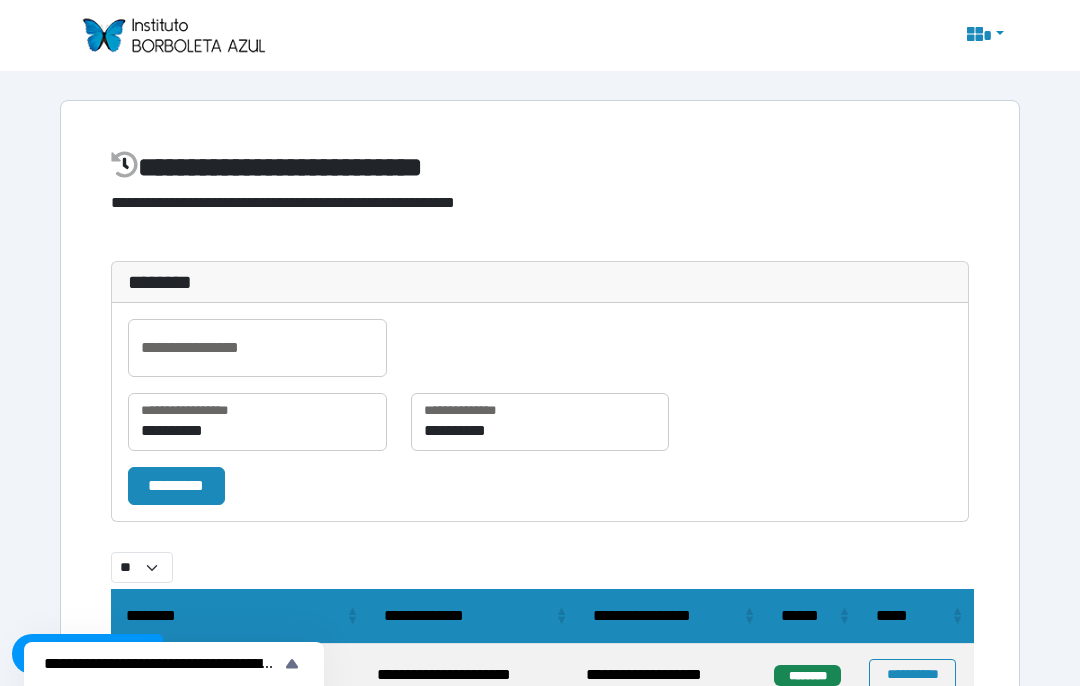 click at bounding box center (173, 35) 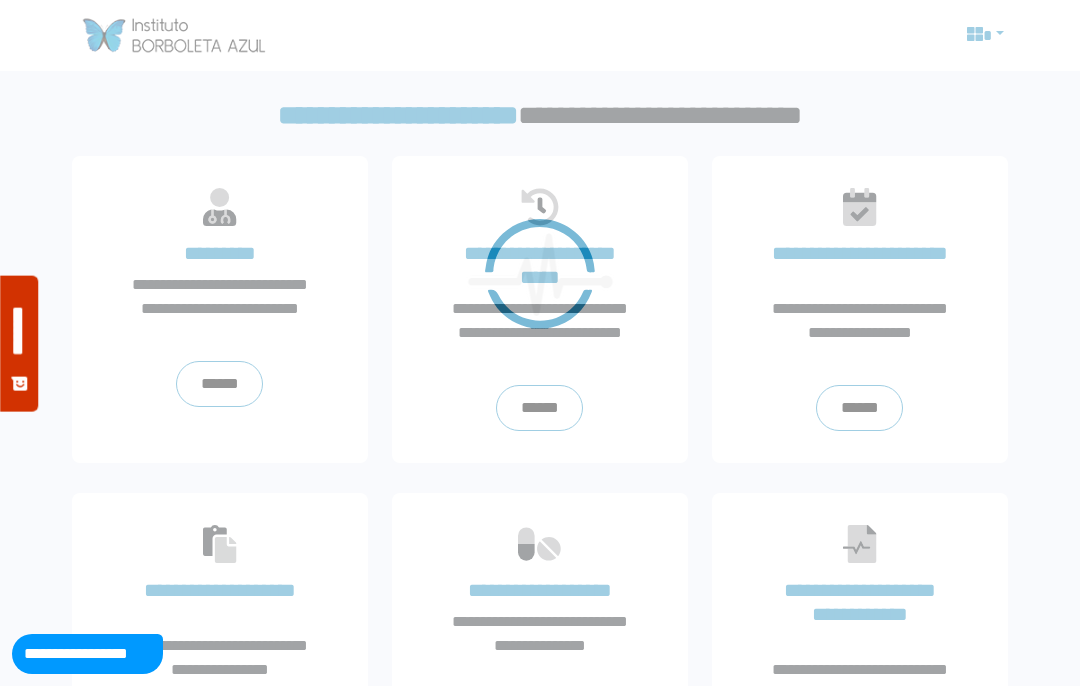 scroll, scrollTop: 0, scrollLeft: 0, axis: both 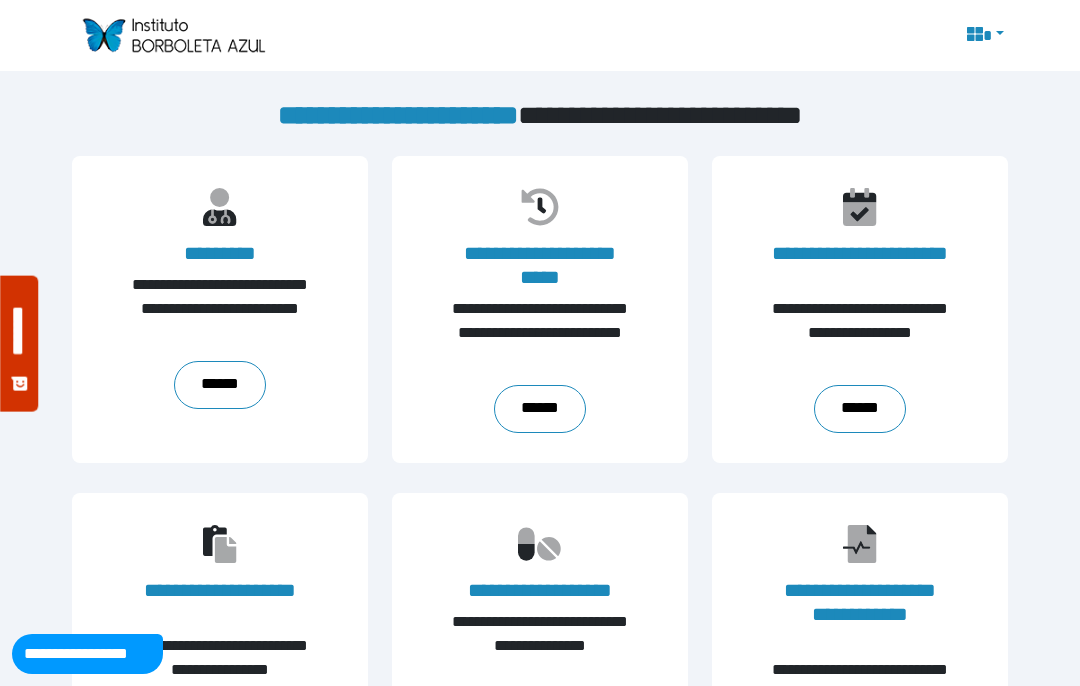 click on "**********" at bounding box center (220, 309) 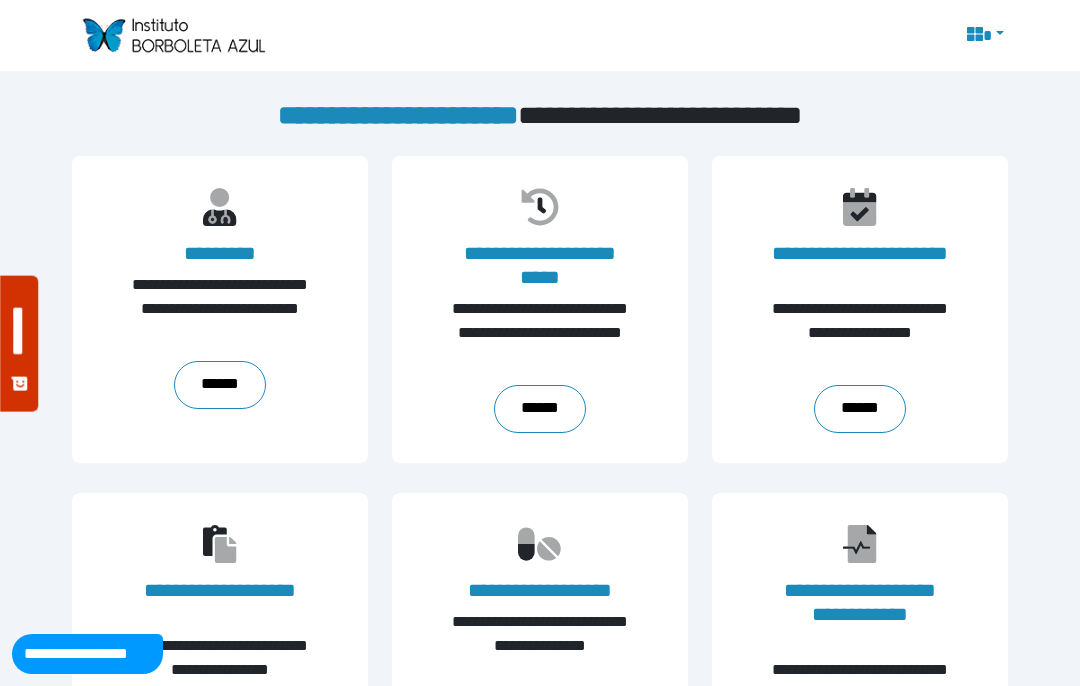 click on "******" at bounding box center [219, 385] 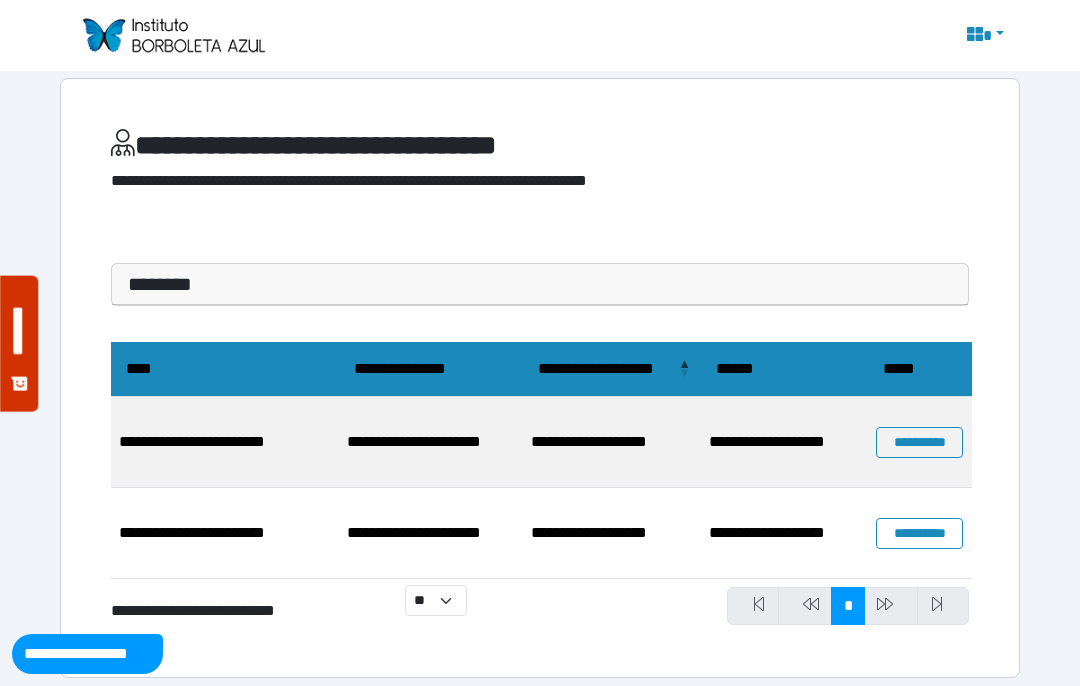 scroll, scrollTop: 34, scrollLeft: 0, axis: vertical 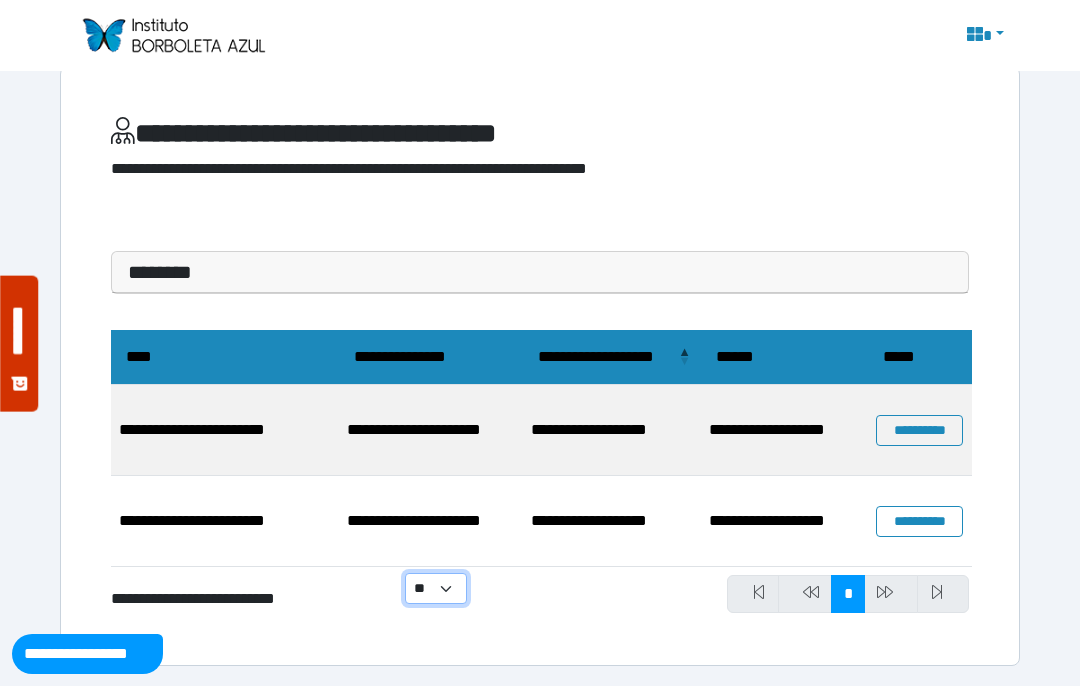 click on "** ** ** ***" at bounding box center [436, 588] 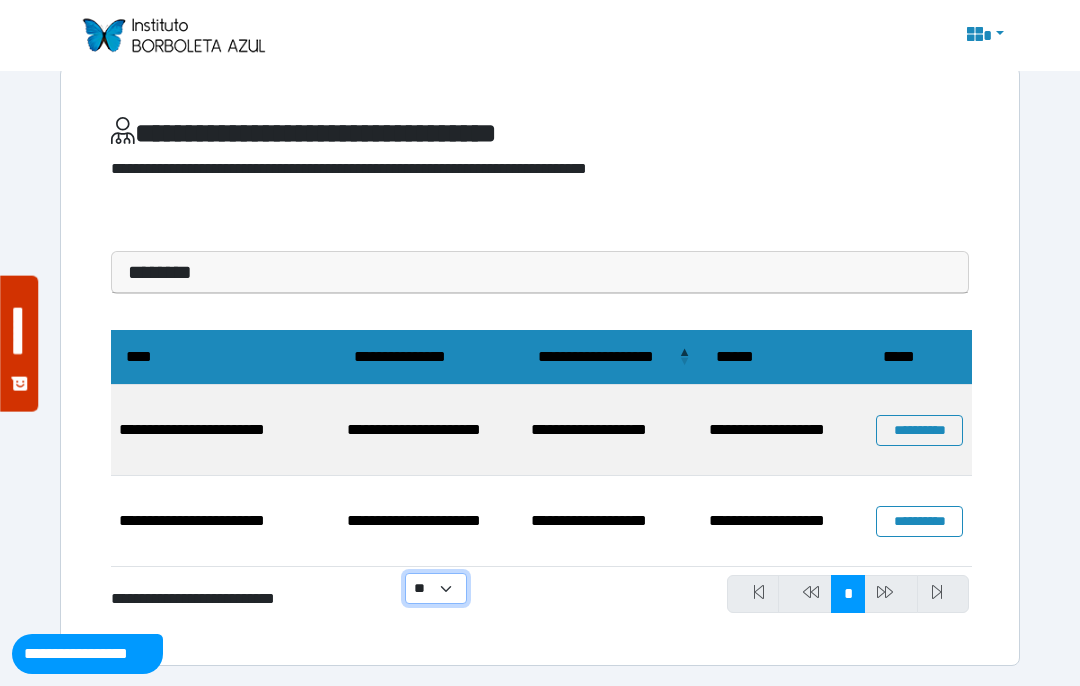 select on "**" 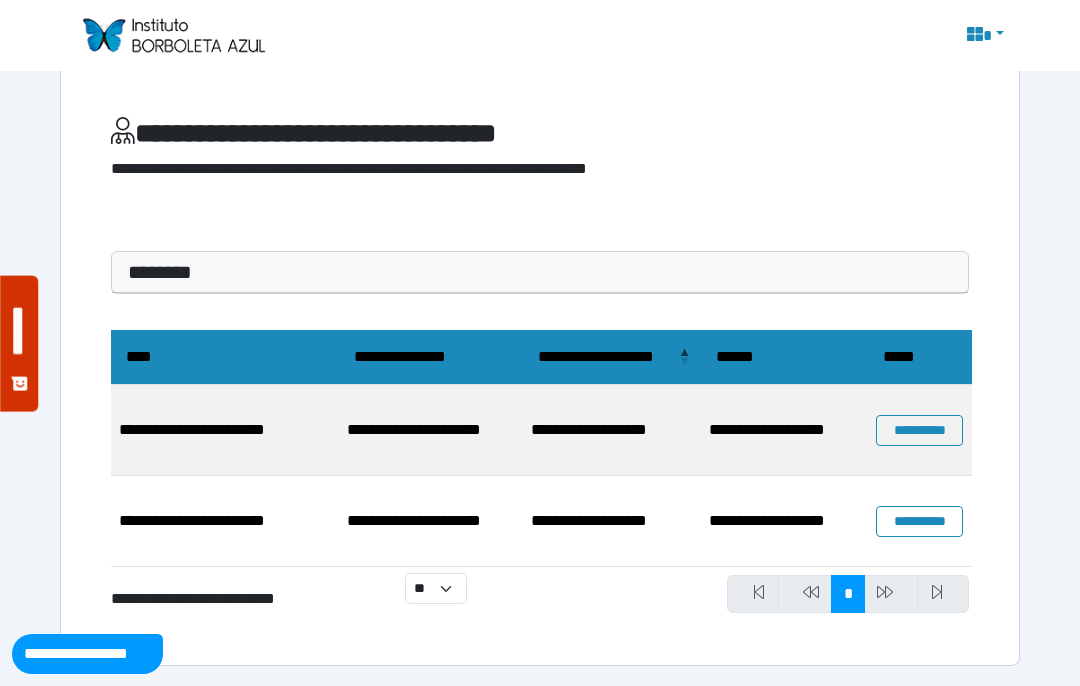 click on "**********" at bounding box center (784, 430) 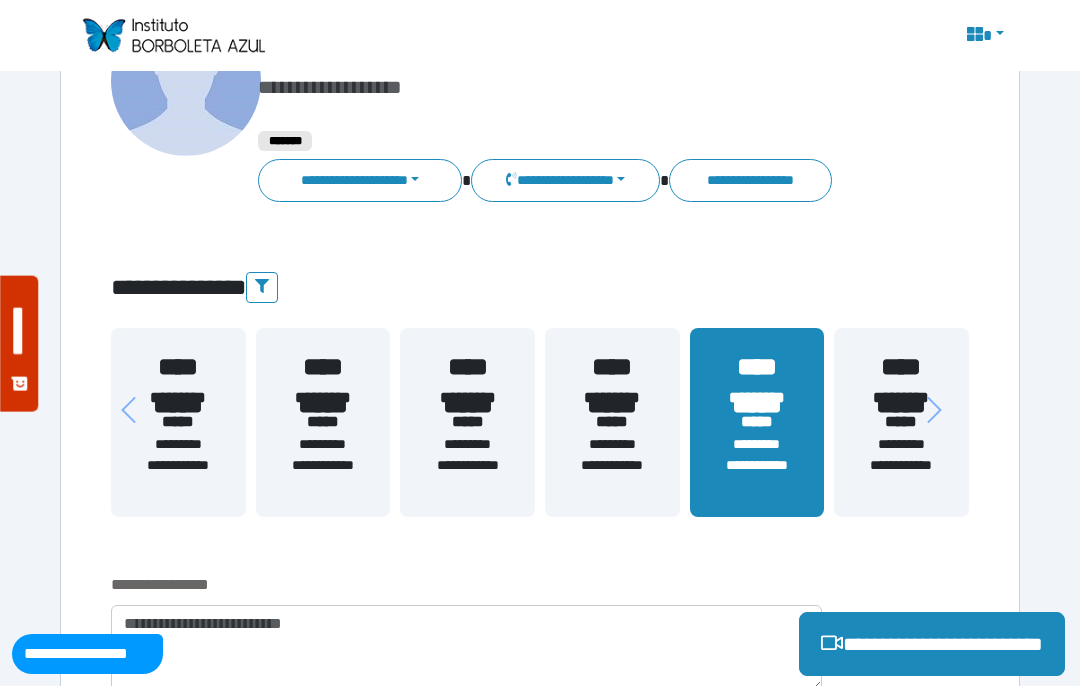 scroll, scrollTop: 213, scrollLeft: 0, axis: vertical 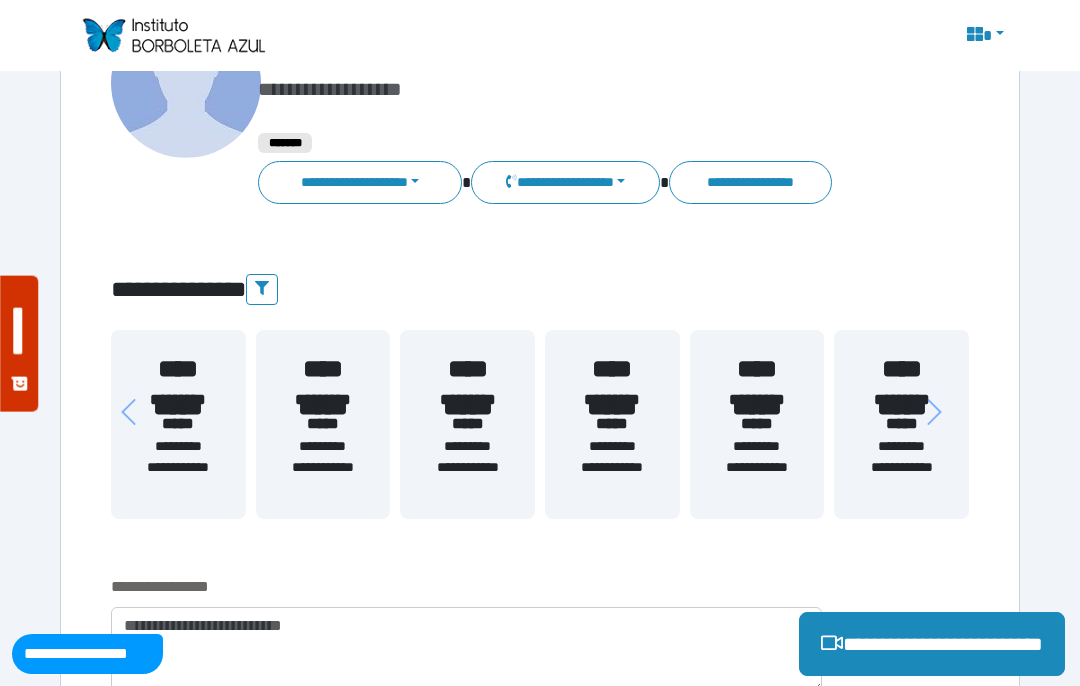 click on "**********" at bounding box center [178, 412] 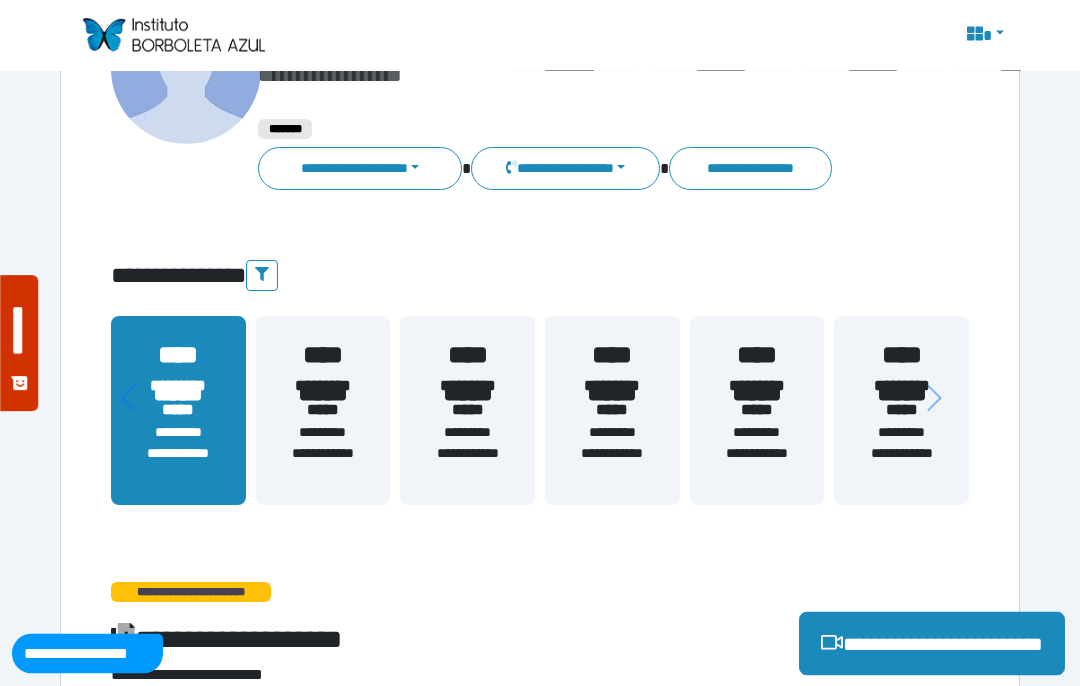 click on "**********" at bounding box center (360, 169) 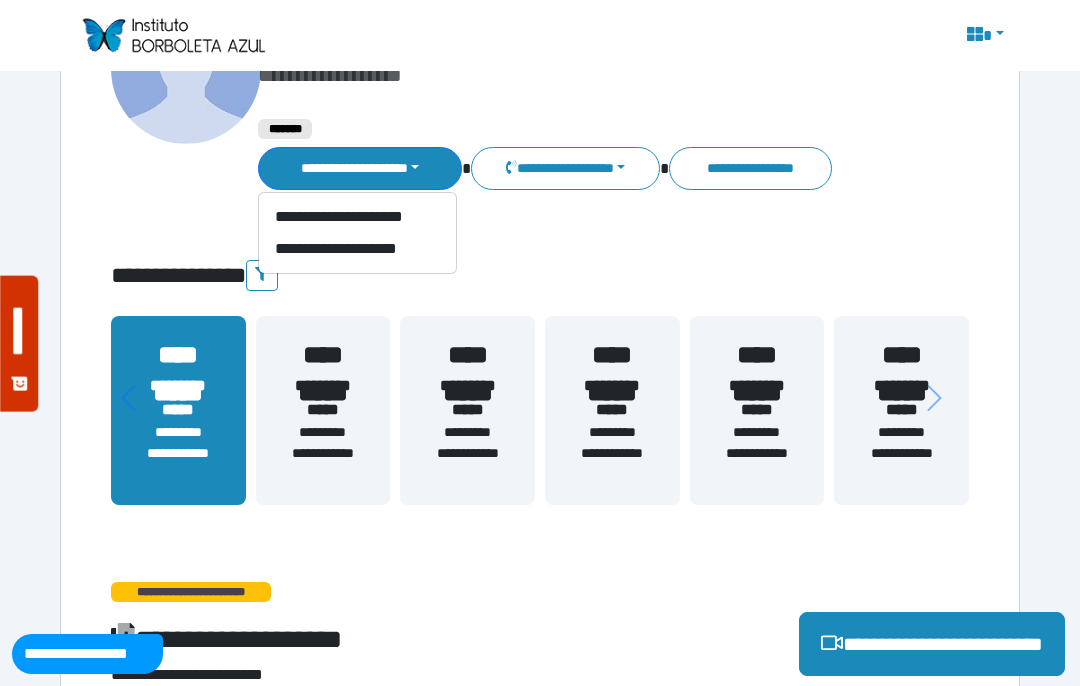 click on "**********" at bounding box center (357, 249) 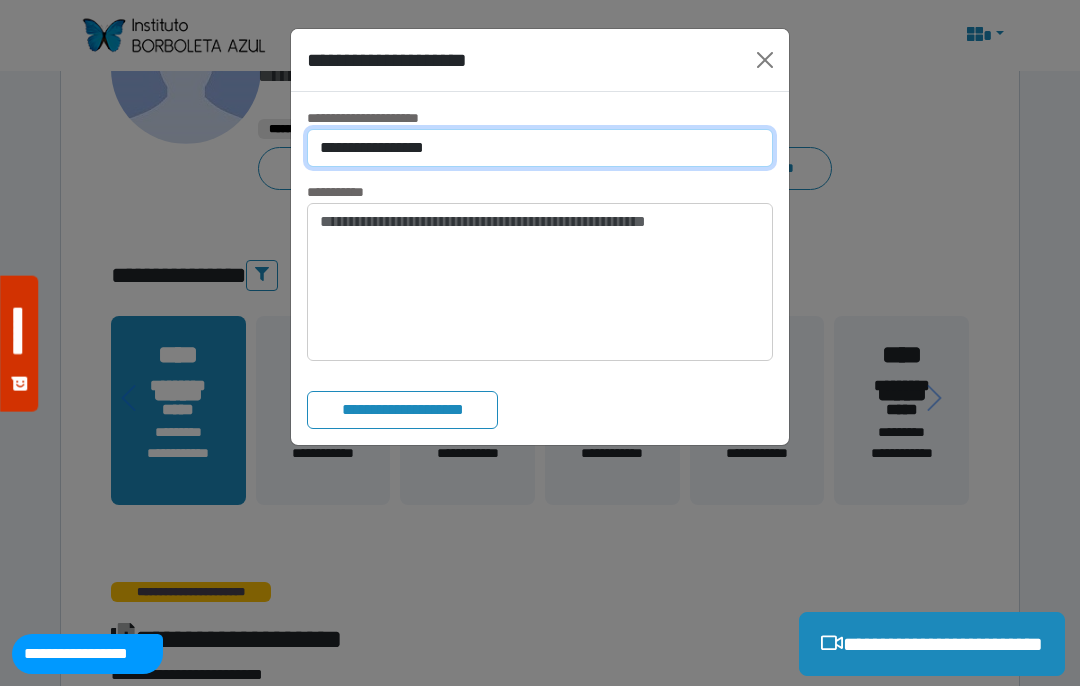 click on "**********" at bounding box center (540, 148) 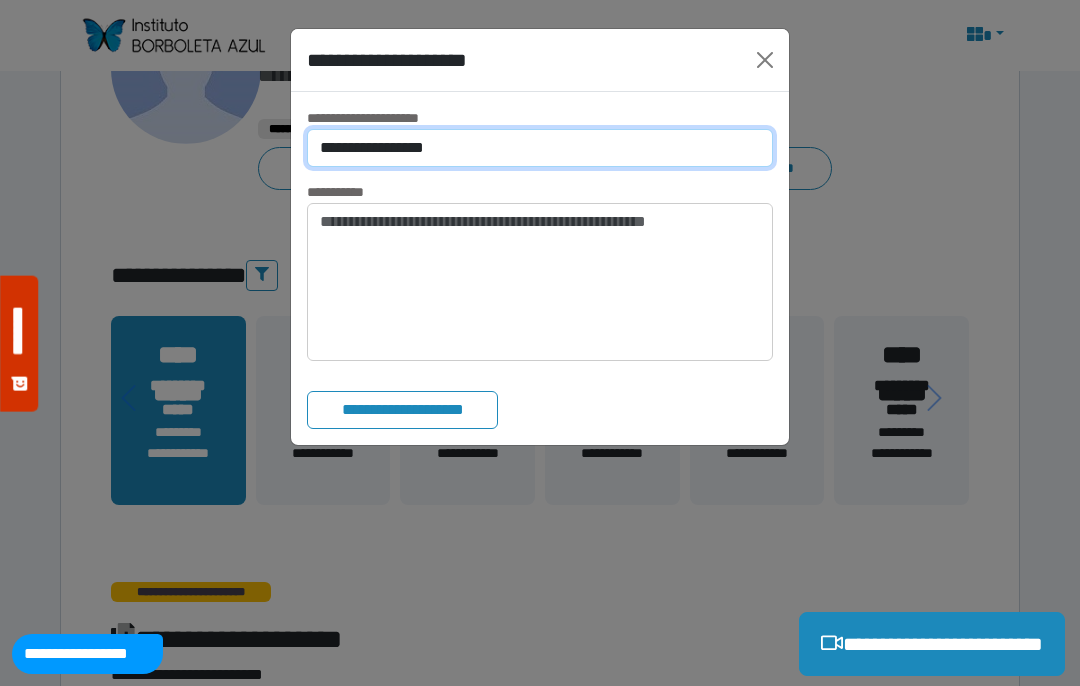 select on "*" 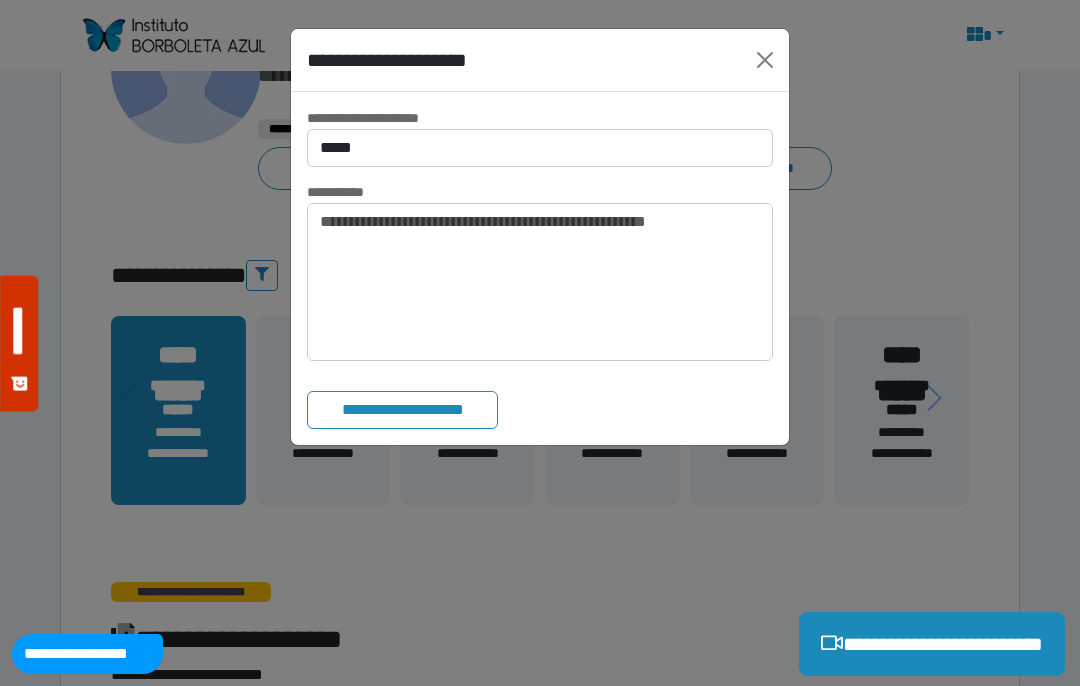 click on "**********" at bounding box center [402, 410] 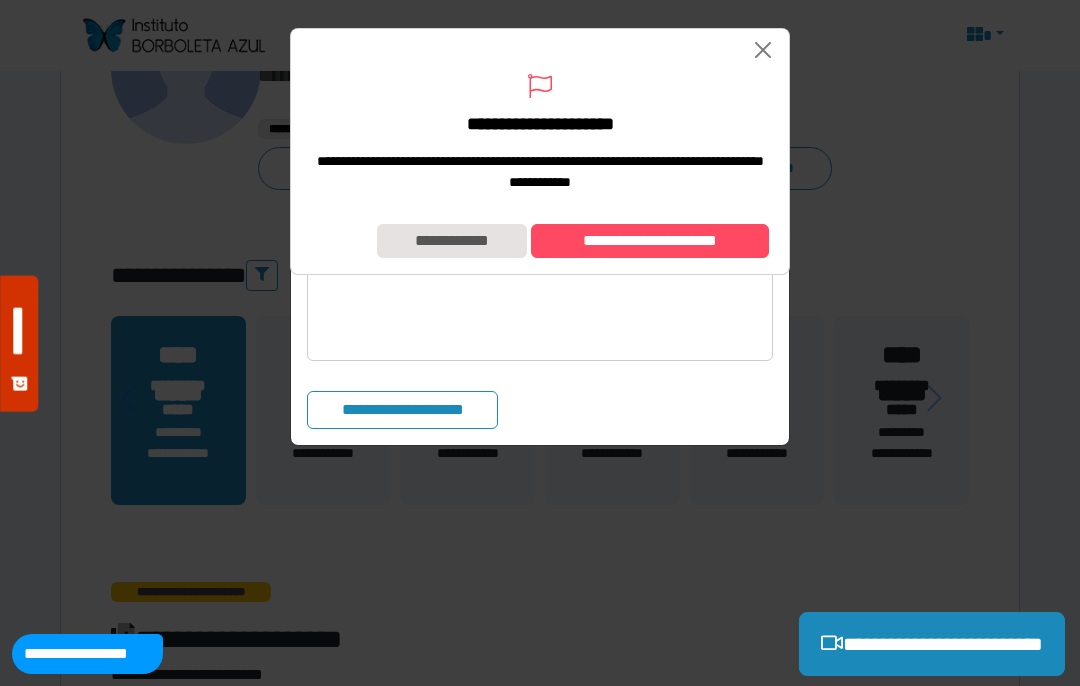 click on "**********" at bounding box center [650, 241] 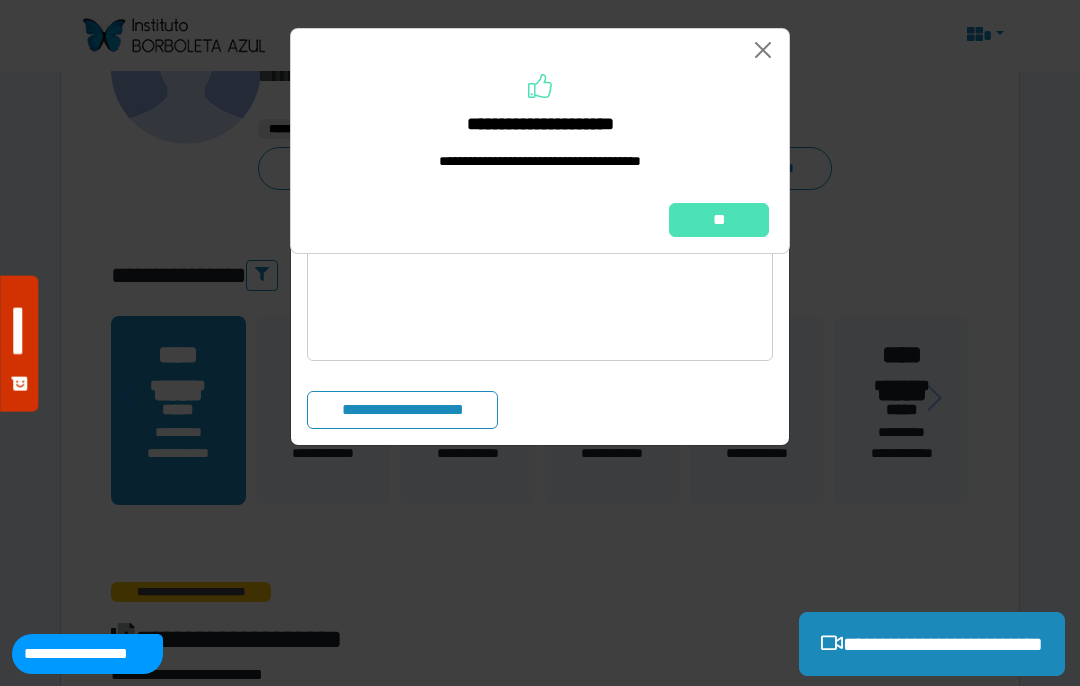 click on "**" at bounding box center (719, 220) 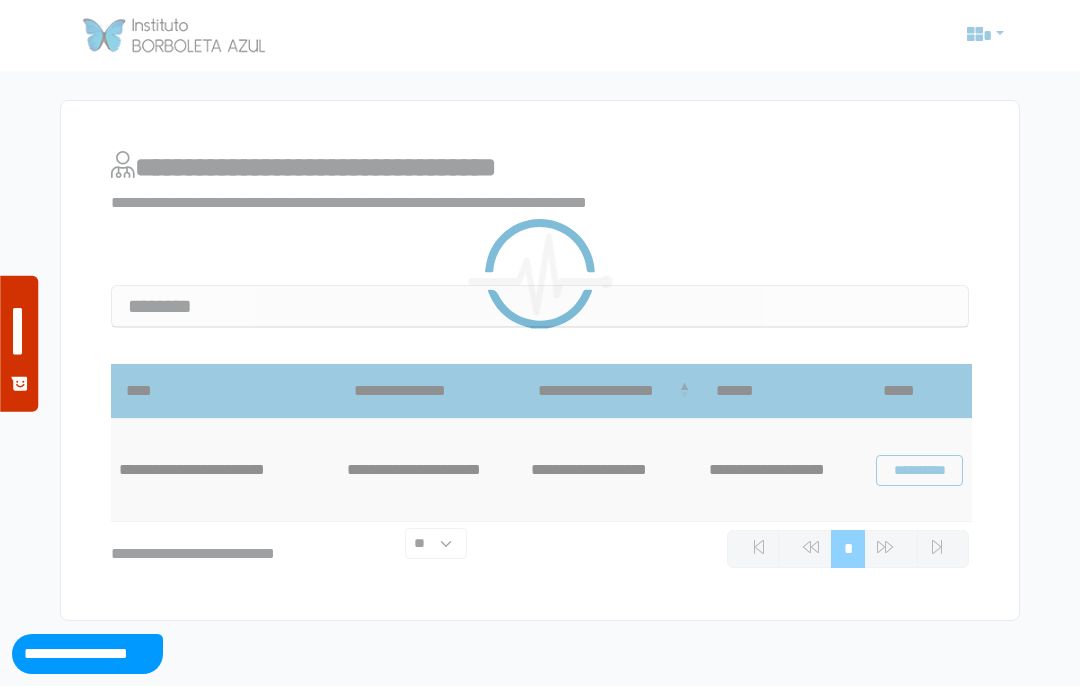 scroll, scrollTop: 0, scrollLeft: 0, axis: both 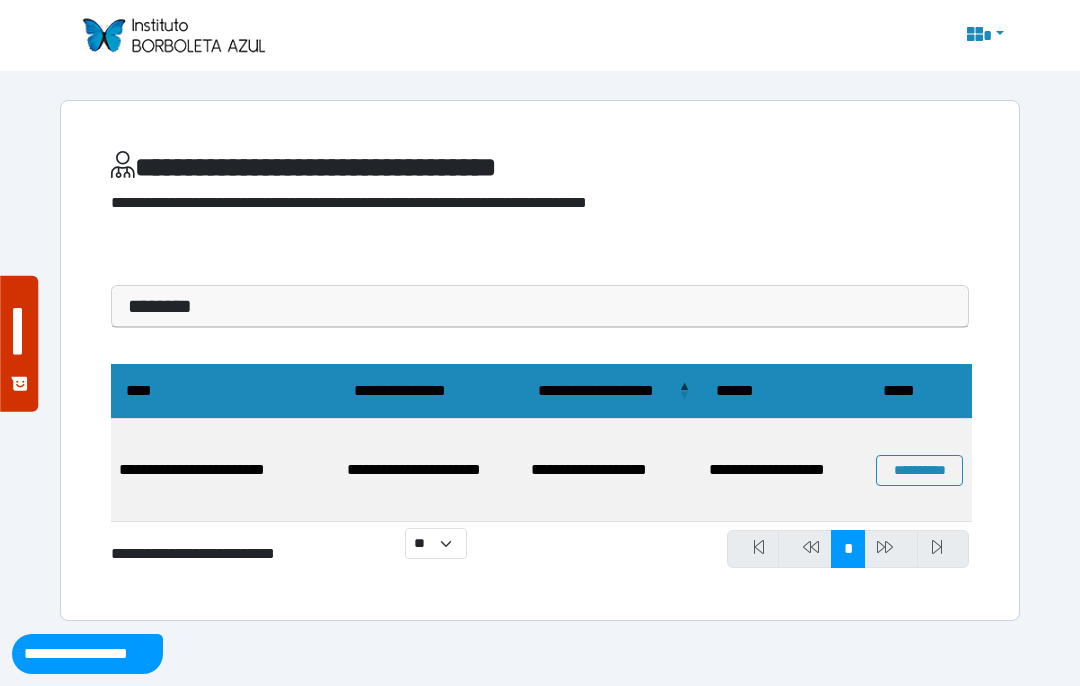 click on "**********" at bounding box center [225, 470] 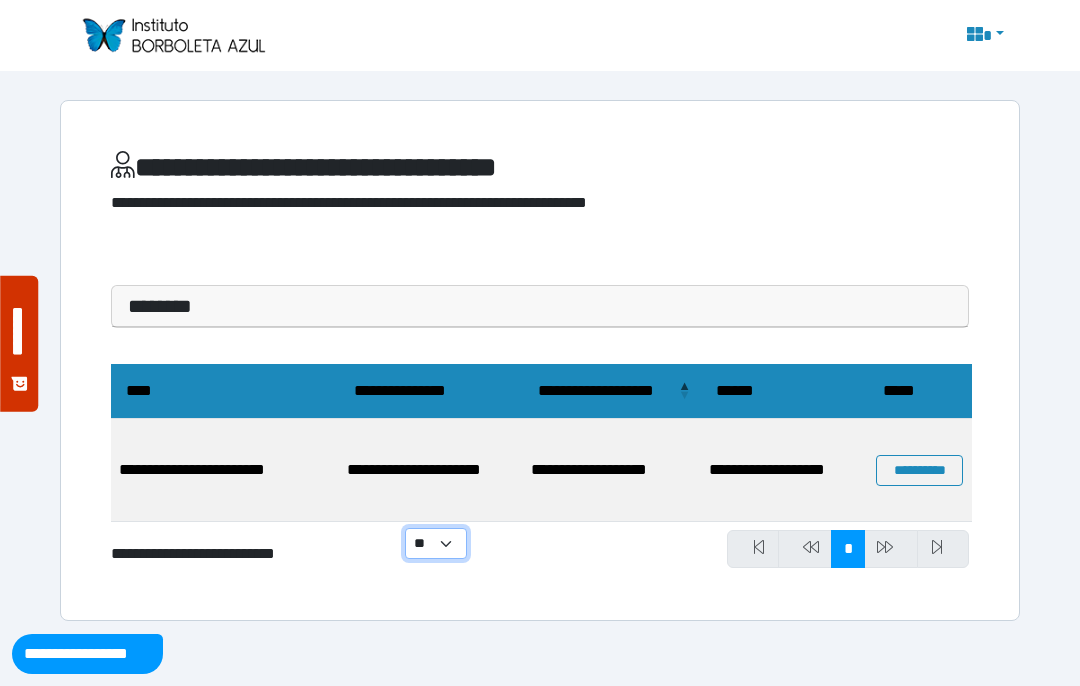 click on "** ** ** ***" at bounding box center [436, 543] 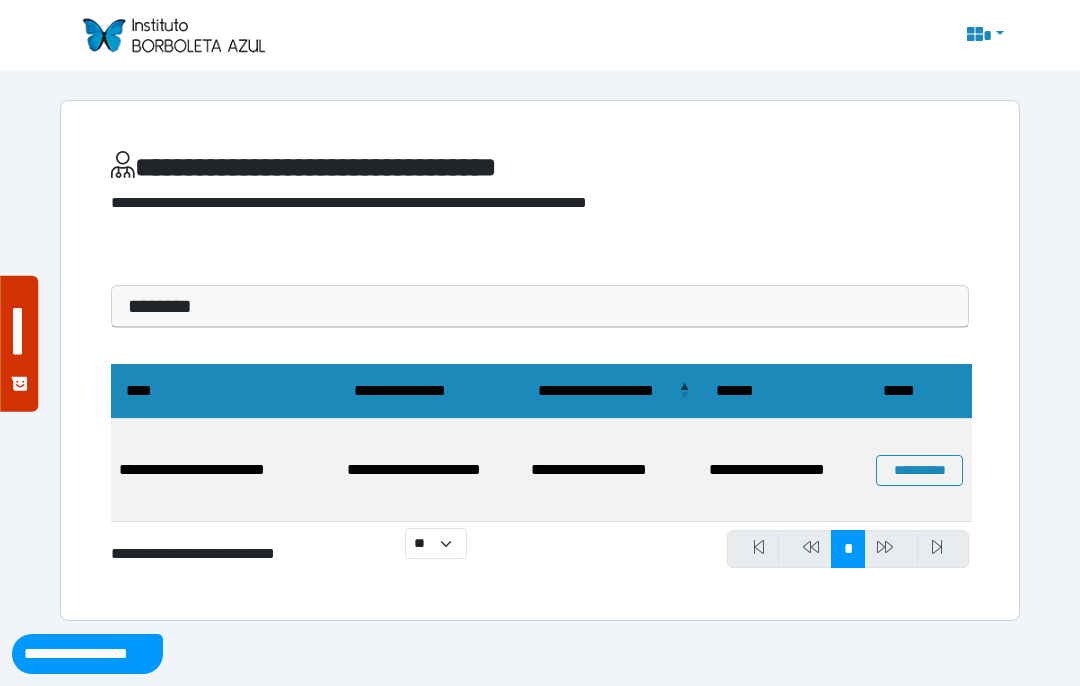 click on "**********" at bounding box center (919, 470) 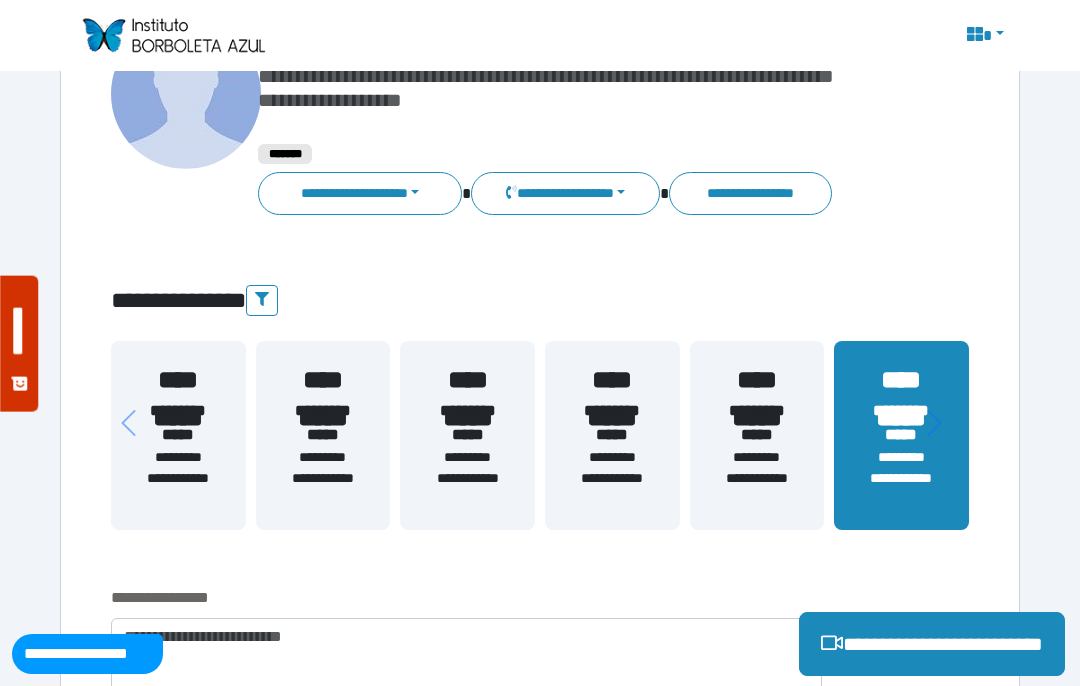 scroll, scrollTop: 215, scrollLeft: 0, axis: vertical 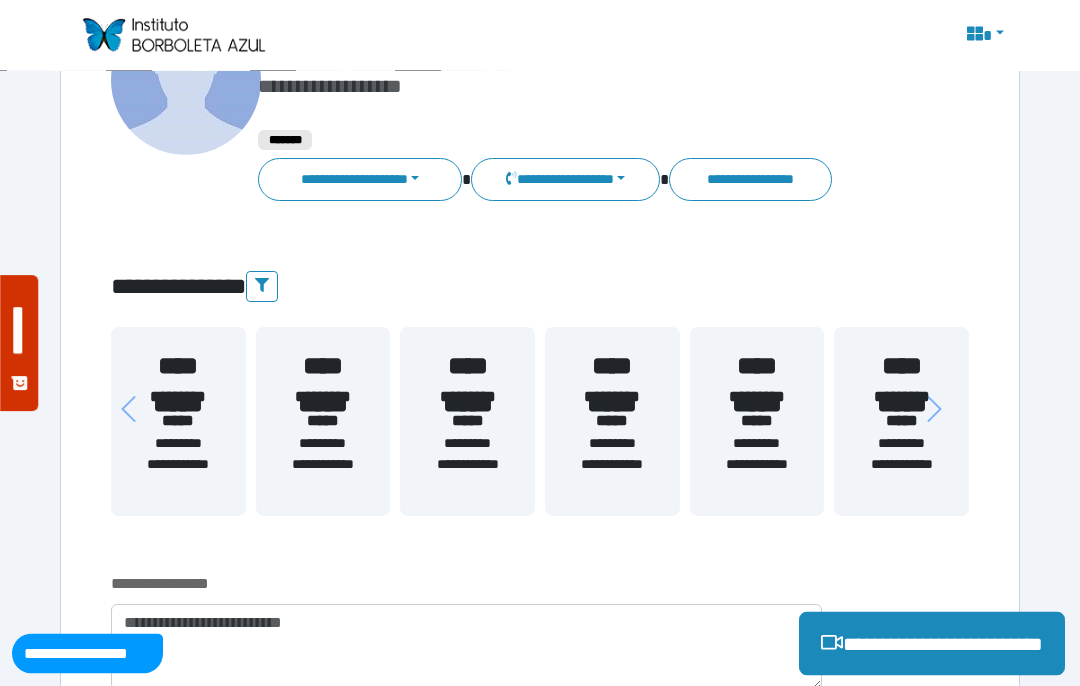 click on "**********" at bounding box center [178, 422] 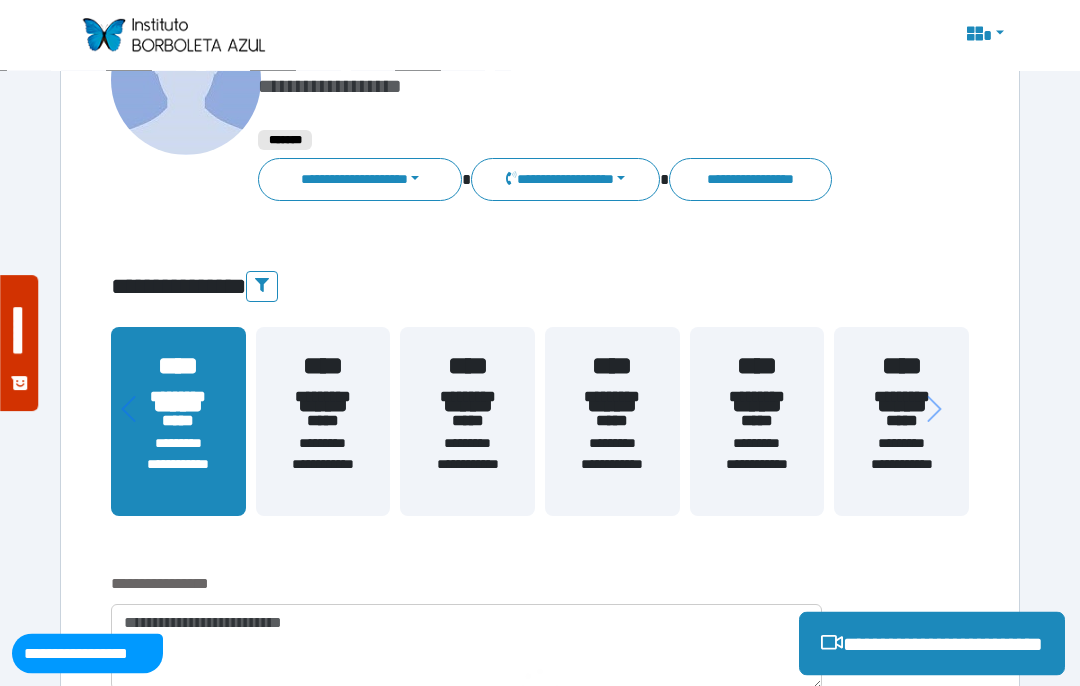 scroll, scrollTop: 216, scrollLeft: 0, axis: vertical 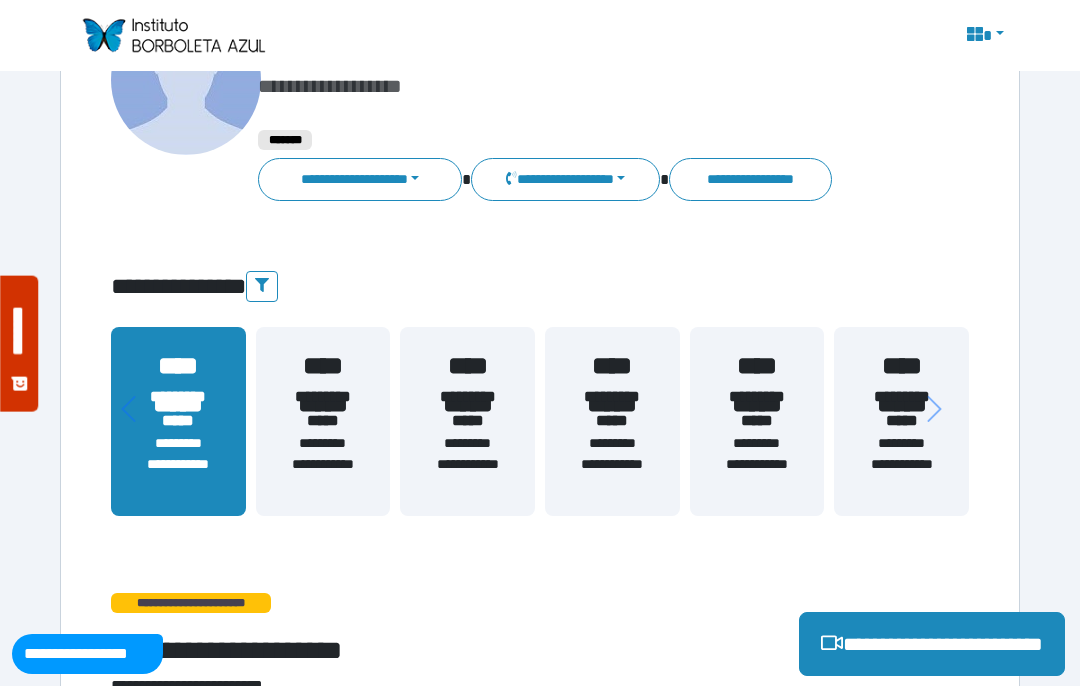click on "**********" at bounding box center (178, 464) 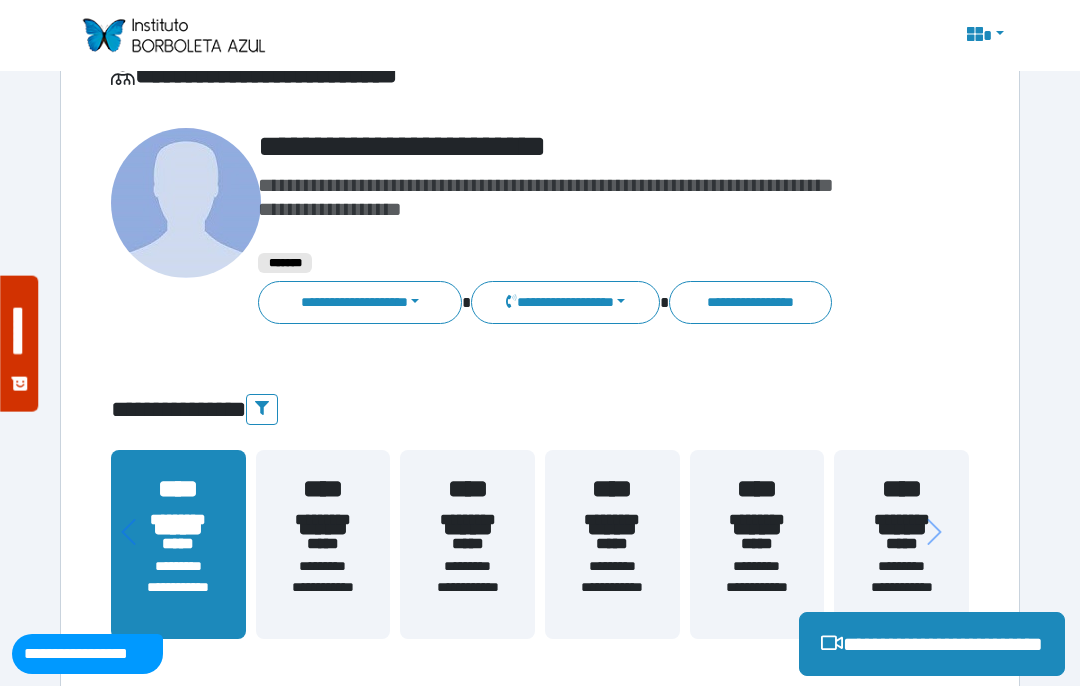 scroll, scrollTop: 118, scrollLeft: 0, axis: vertical 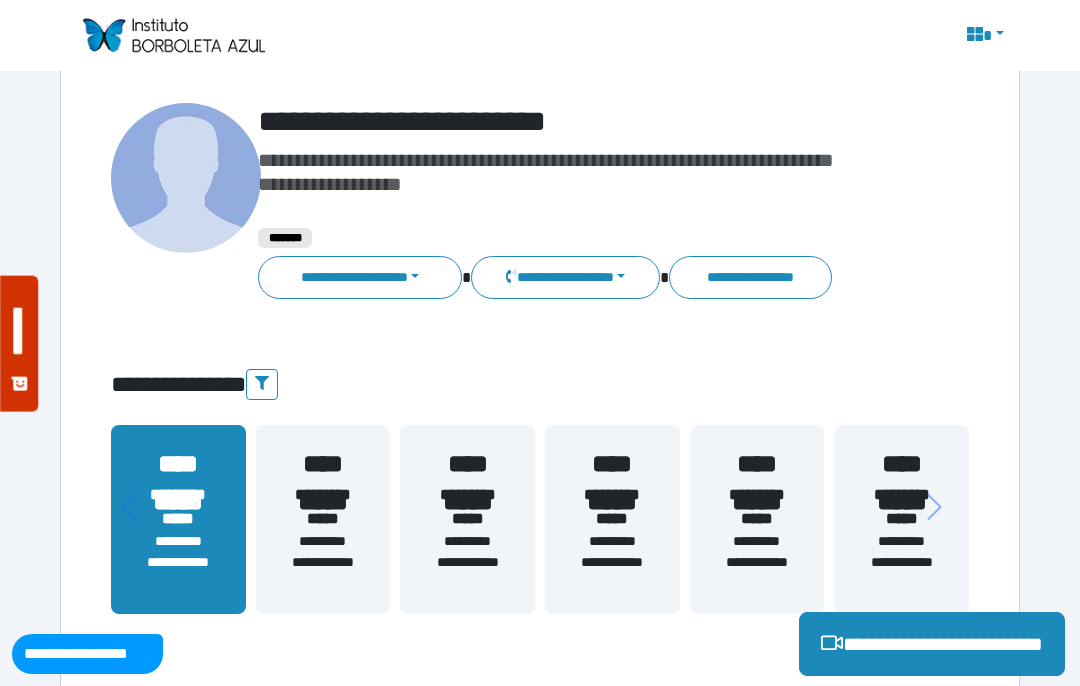 click on "**********" at bounding box center [360, 277] 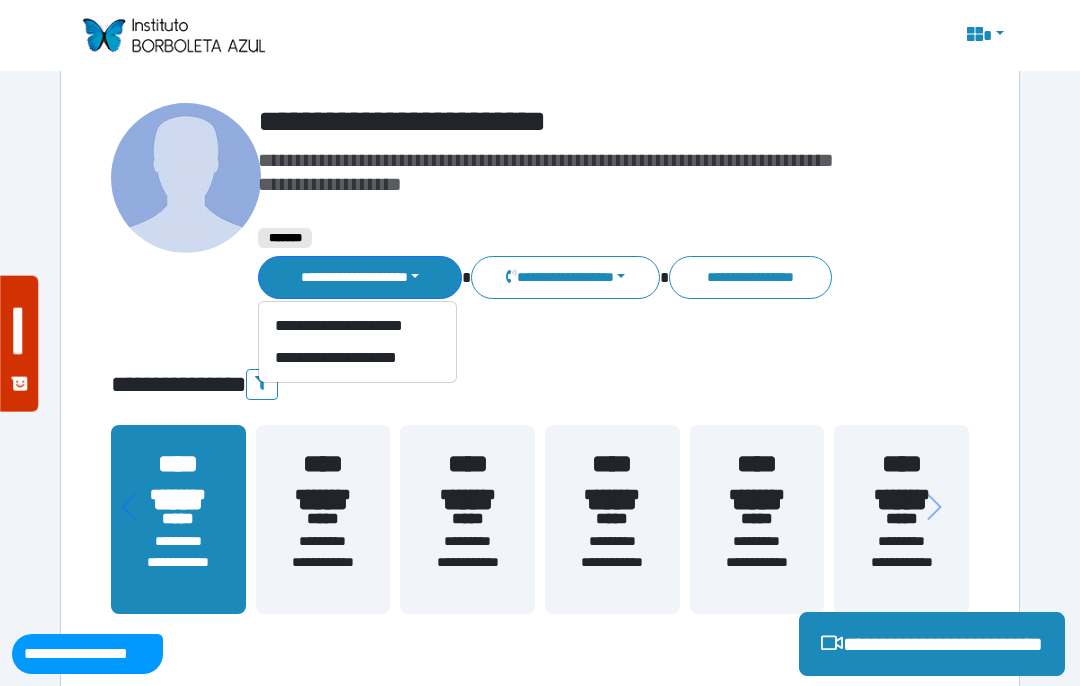 click on "**********" at bounding box center (357, 358) 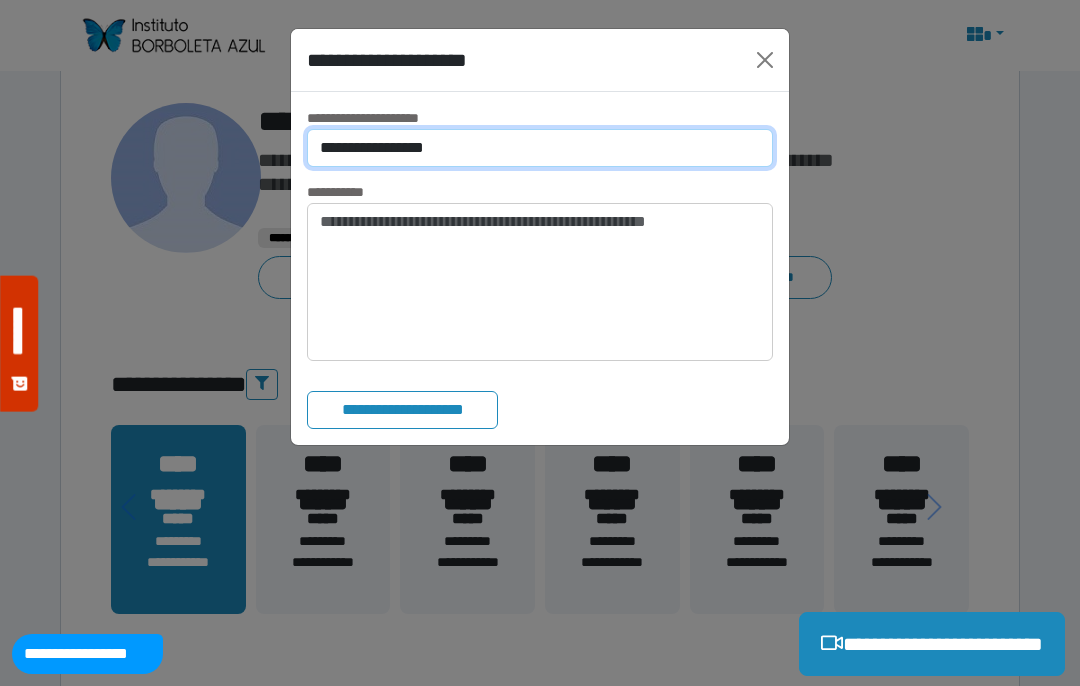 click on "**********" at bounding box center [540, 148] 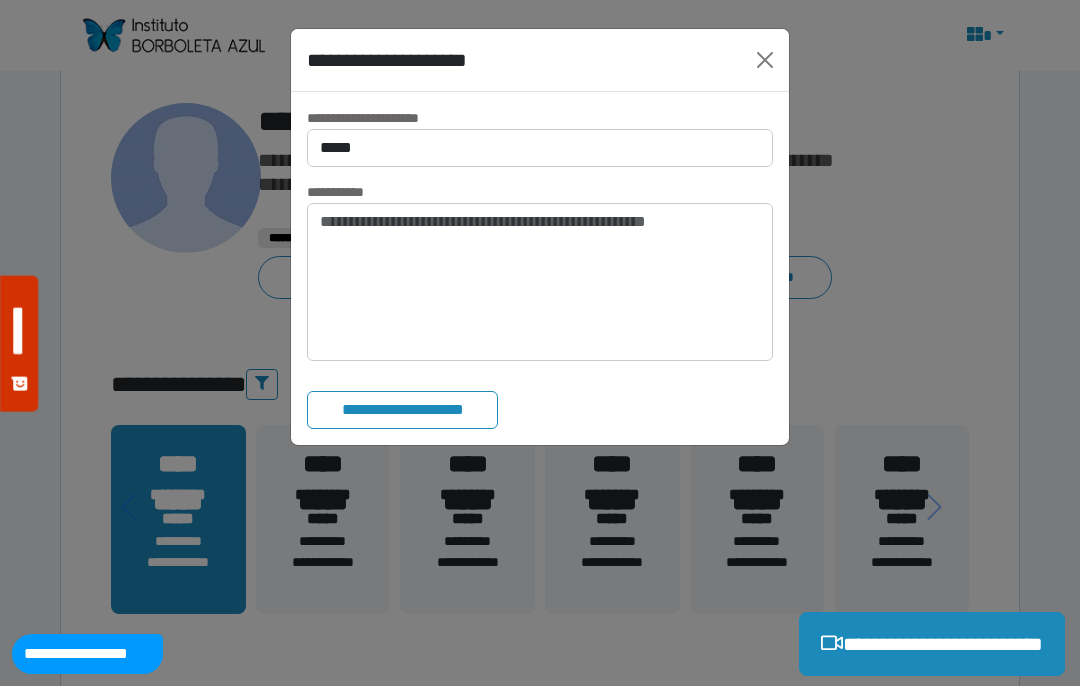 click on "**********" at bounding box center (402, 410) 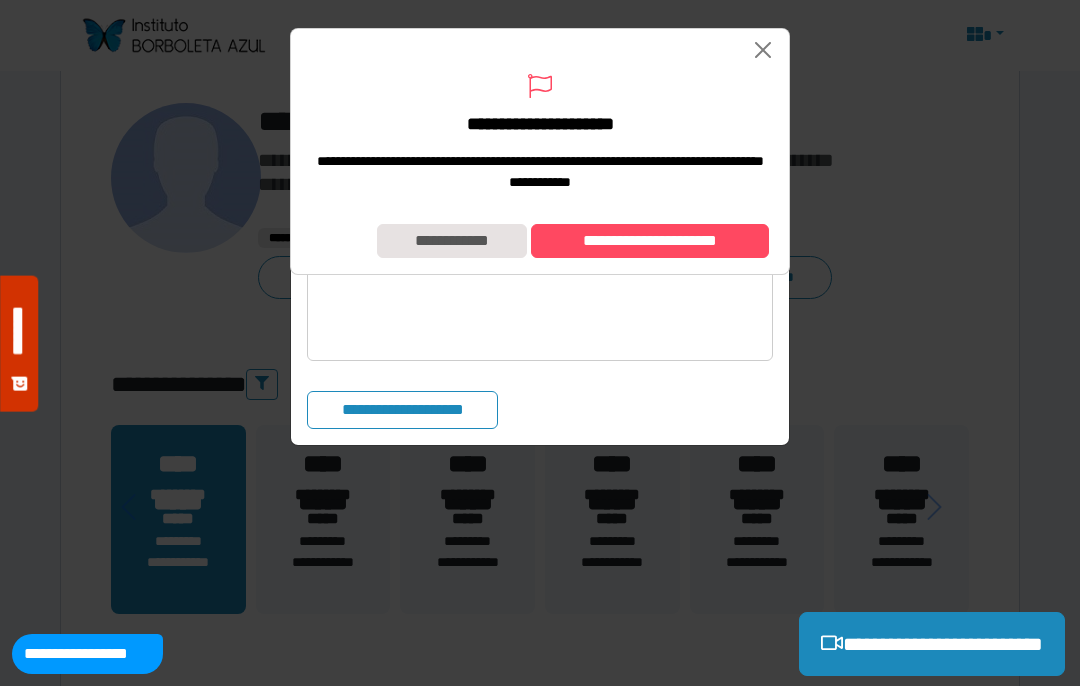 click on "**********" at bounding box center (650, 241) 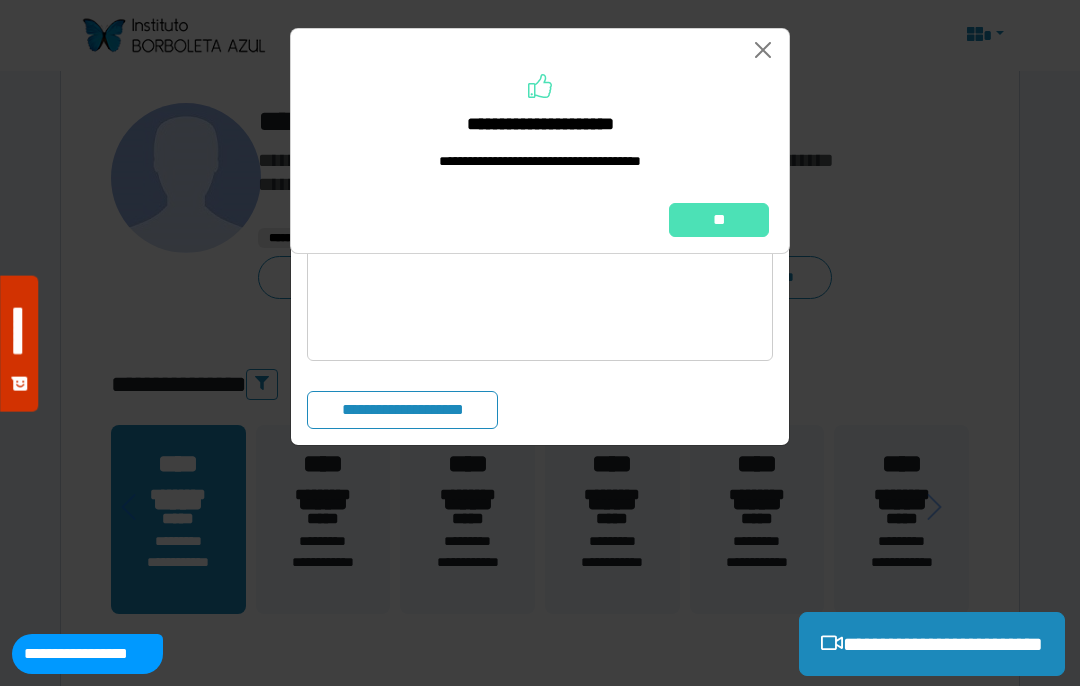 click on "**" at bounding box center (719, 220) 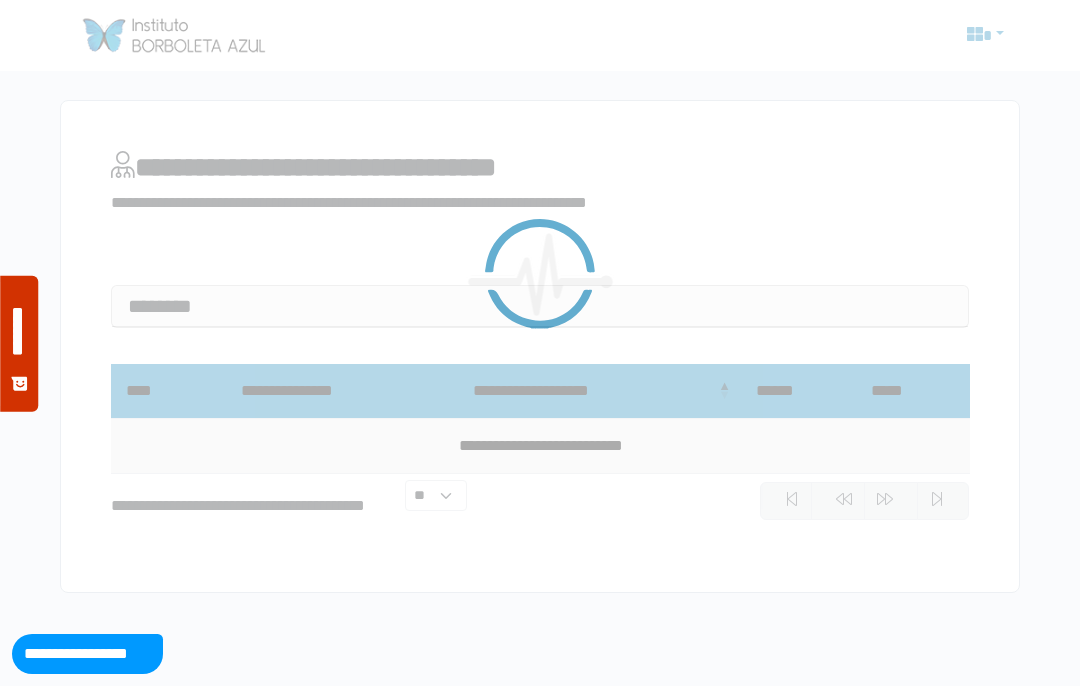 scroll, scrollTop: 0, scrollLeft: 0, axis: both 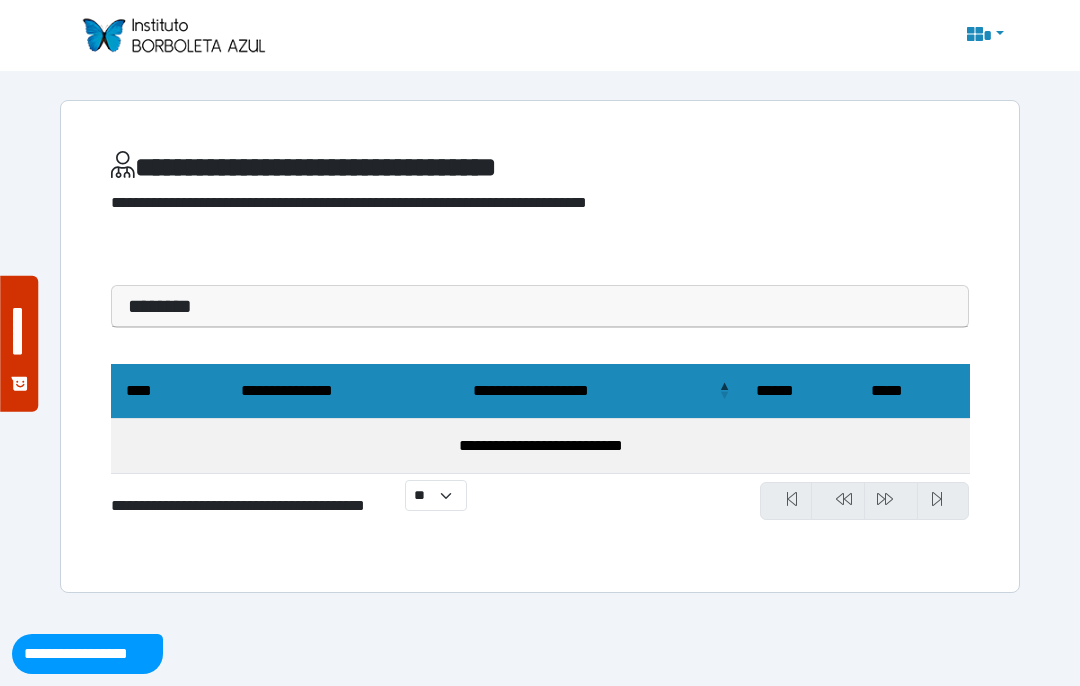click at bounding box center (838, 501) 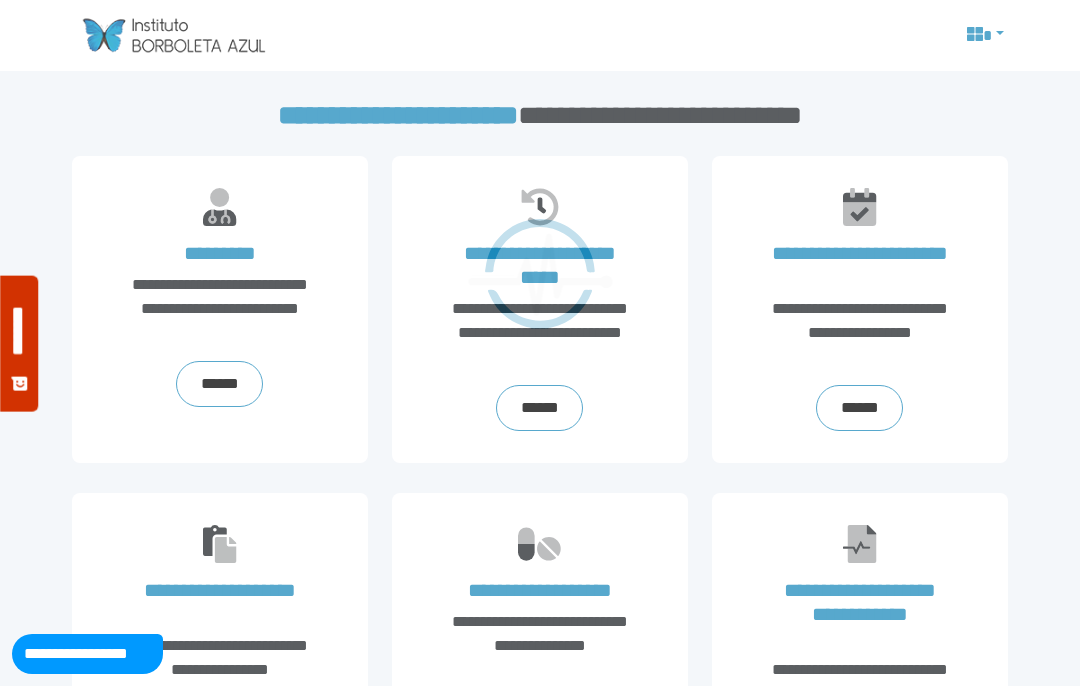 scroll, scrollTop: 0, scrollLeft: 0, axis: both 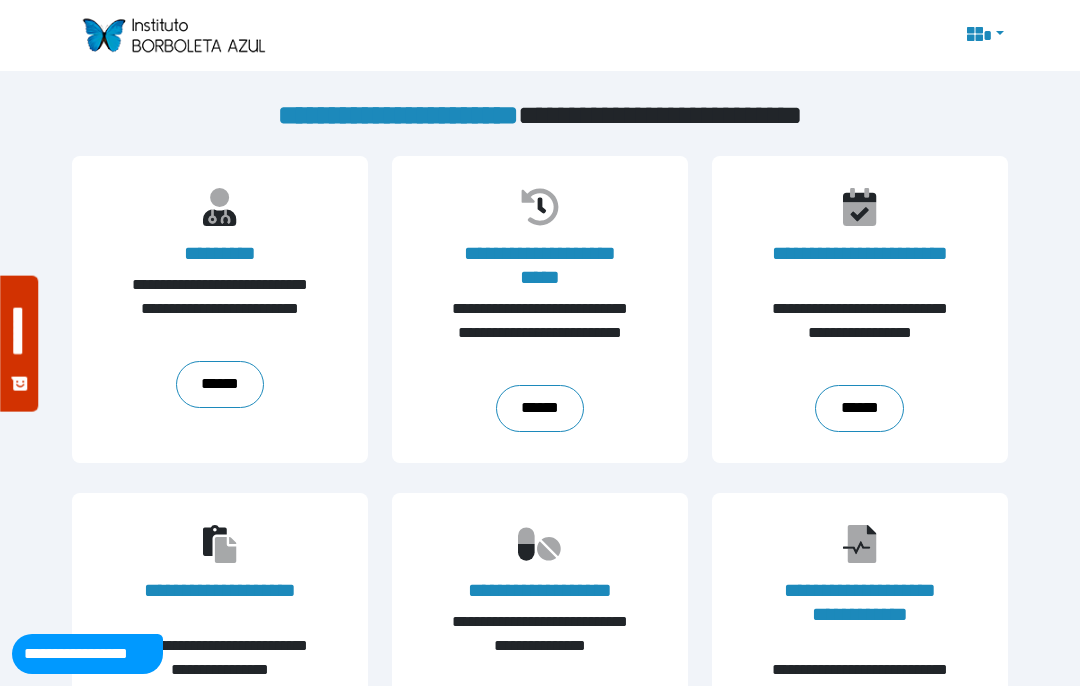 click on "******" at bounding box center (220, 384) 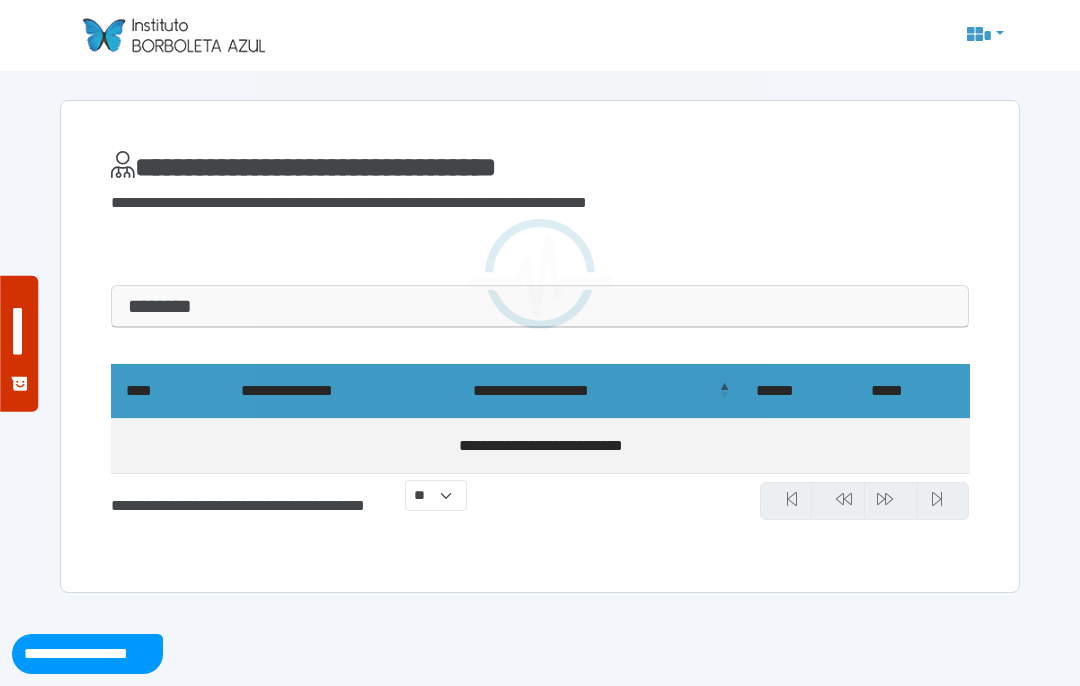 scroll, scrollTop: 0, scrollLeft: 0, axis: both 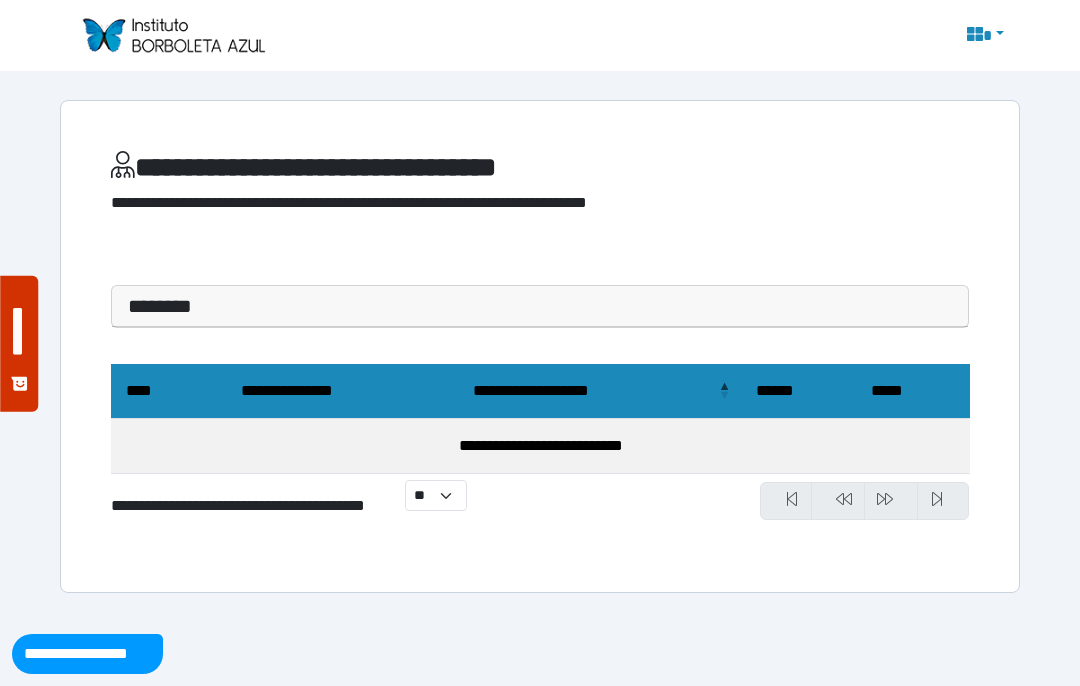 click at bounding box center [173, 35] 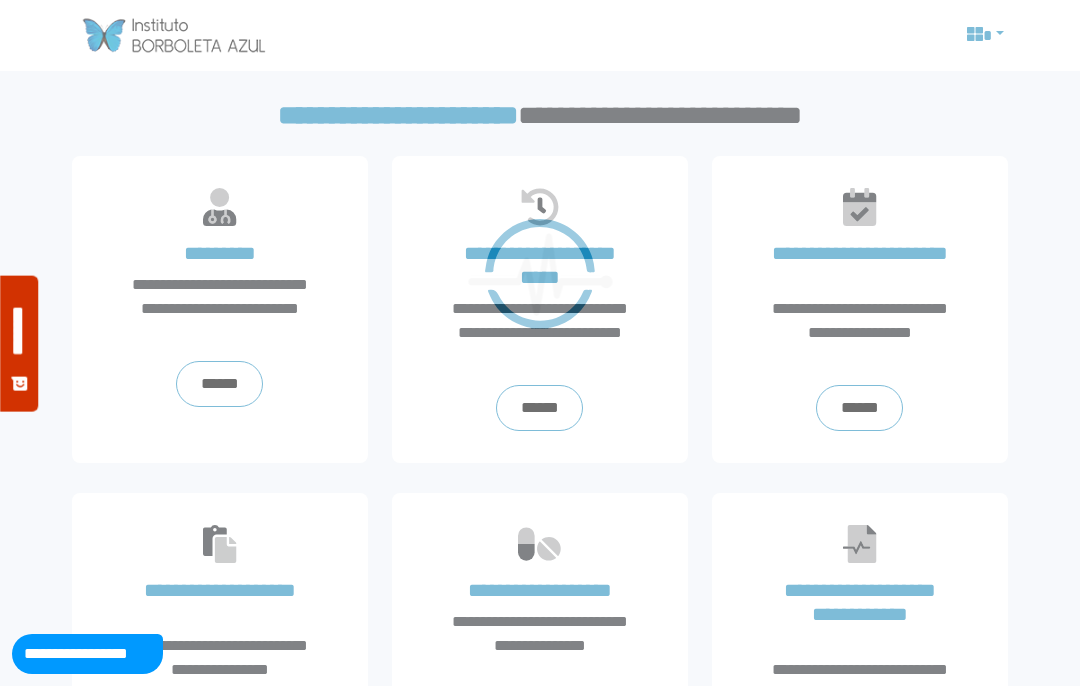 scroll, scrollTop: 0, scrollLeft: 0, axis: both 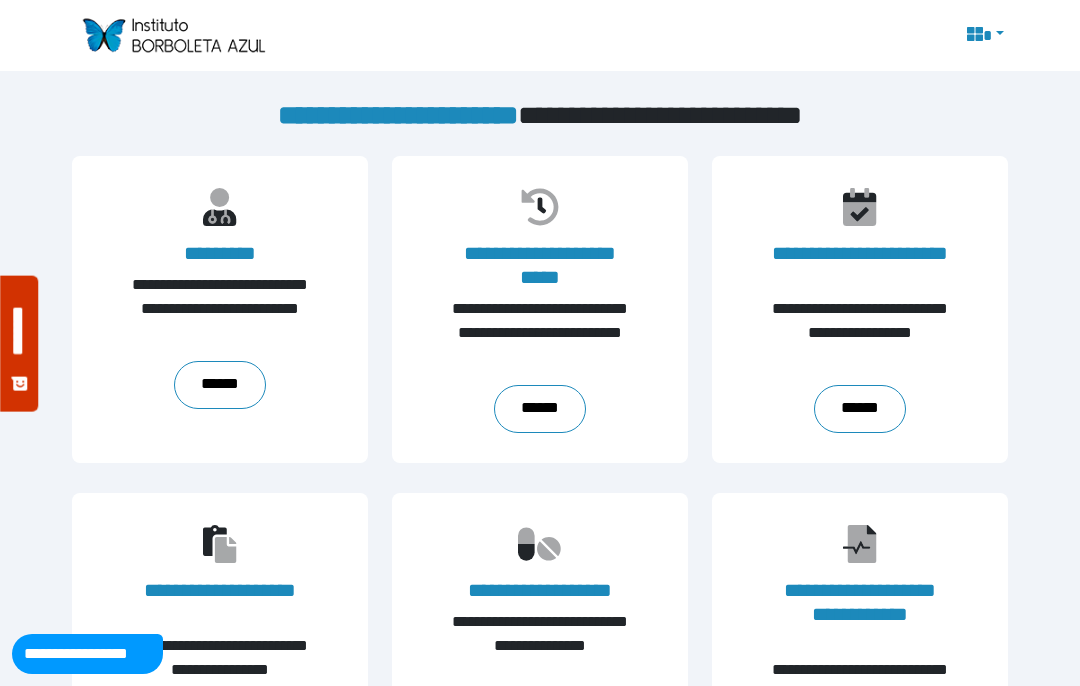 click on "******" at bounding box center (539, 409) 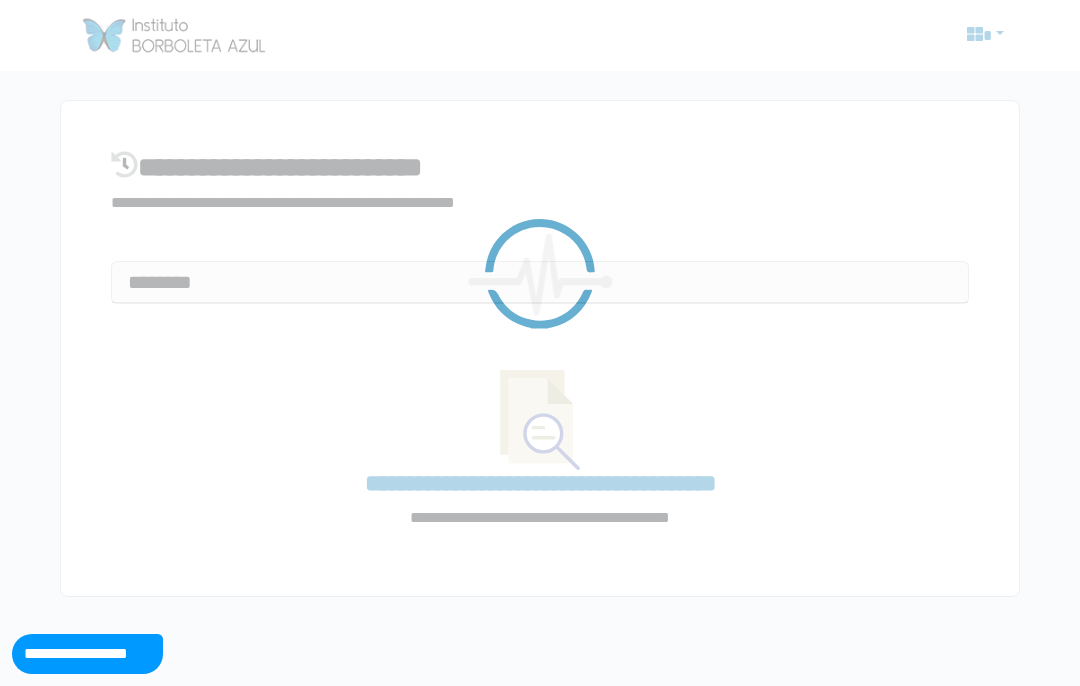 scroll, scrollTop: 0, scrollLeft: 0, axis: both 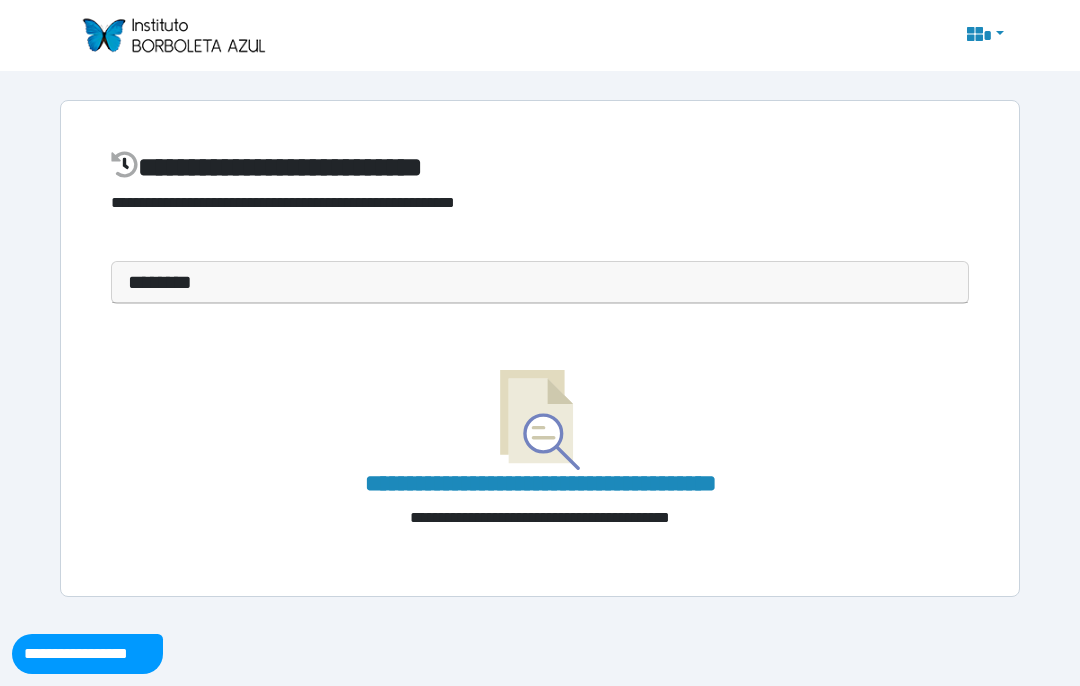 click on "**********" at bounding box center [540, 450] 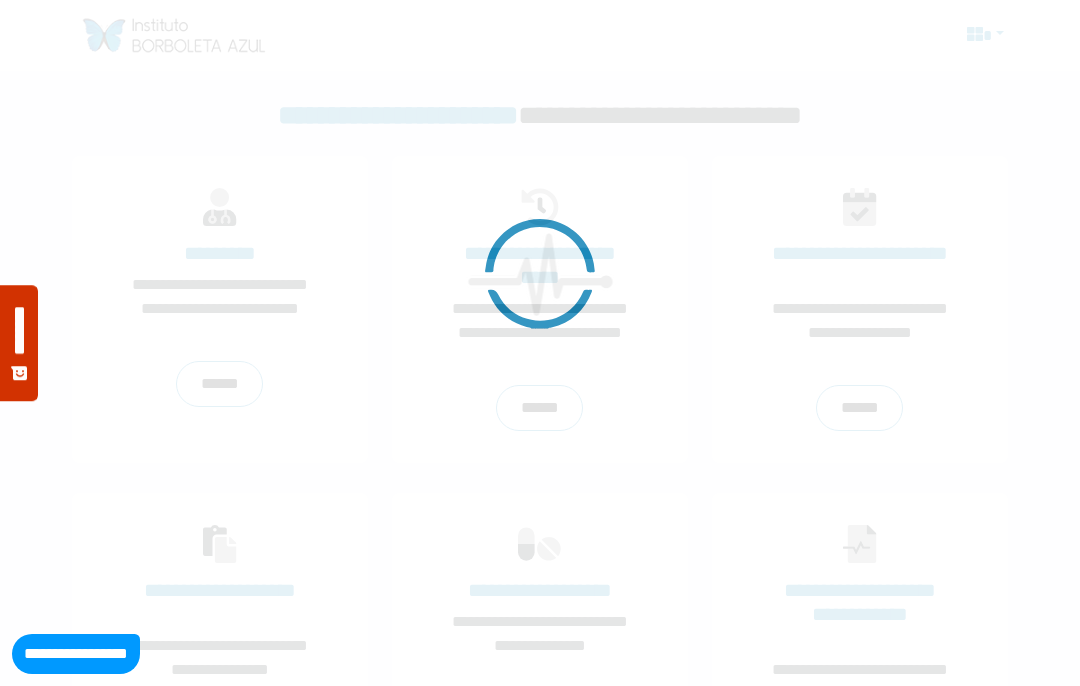 scroll, scrollTop: 0, scrollLeft: 0, axis: both 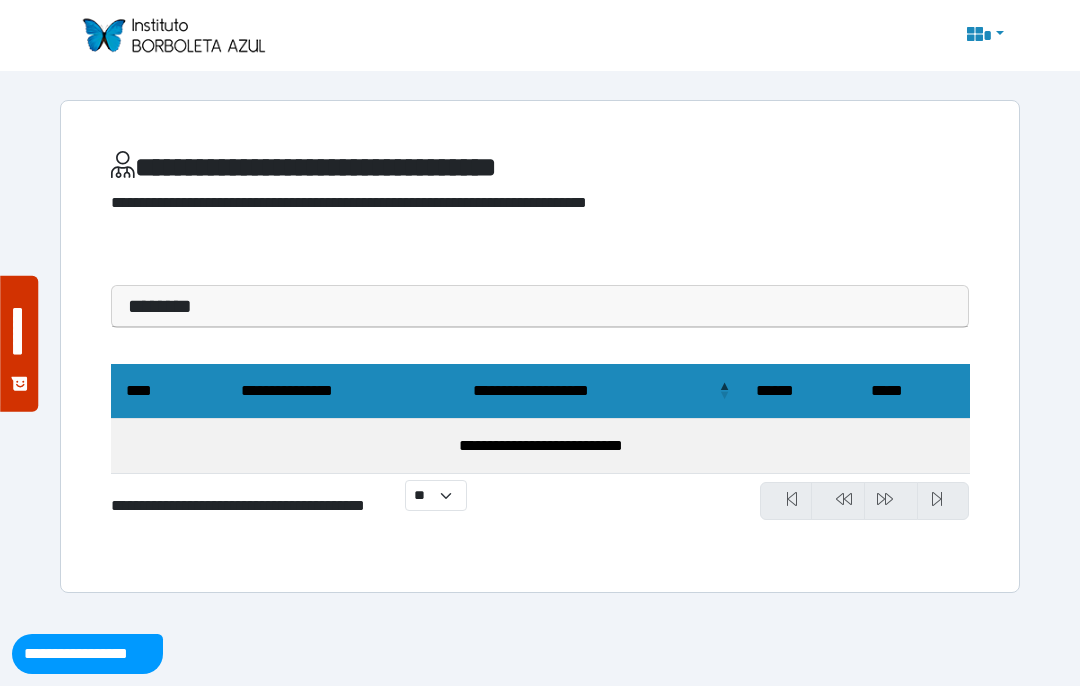 click at bounding box center (173, 35) 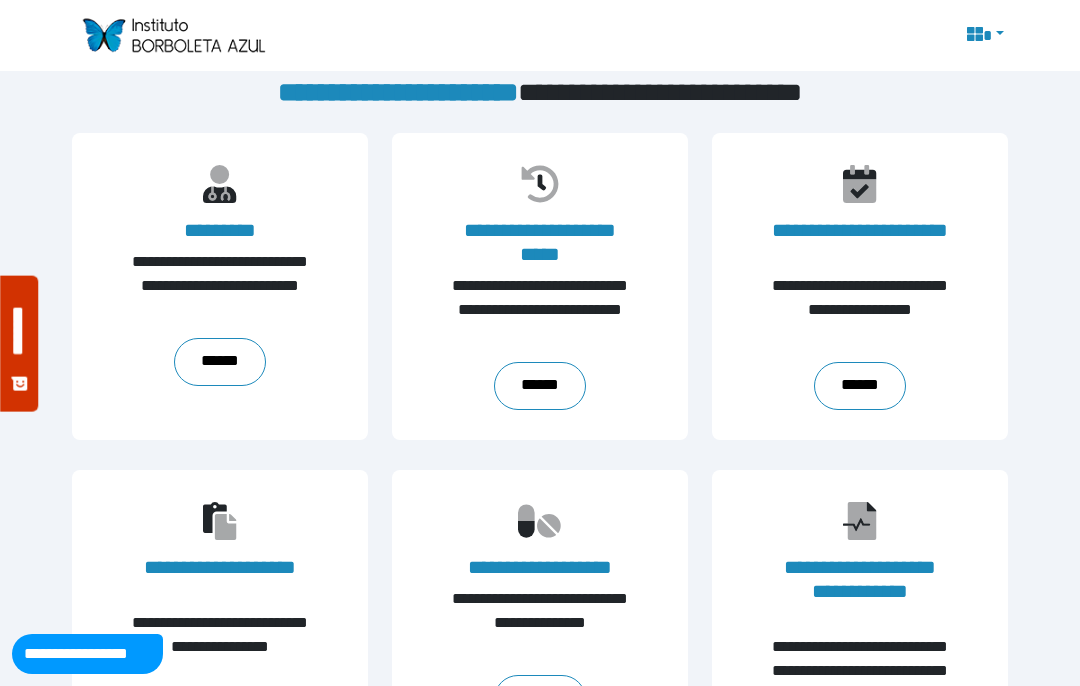 scroll, scrollTop: 0, scrollLeft: 0, axis: both 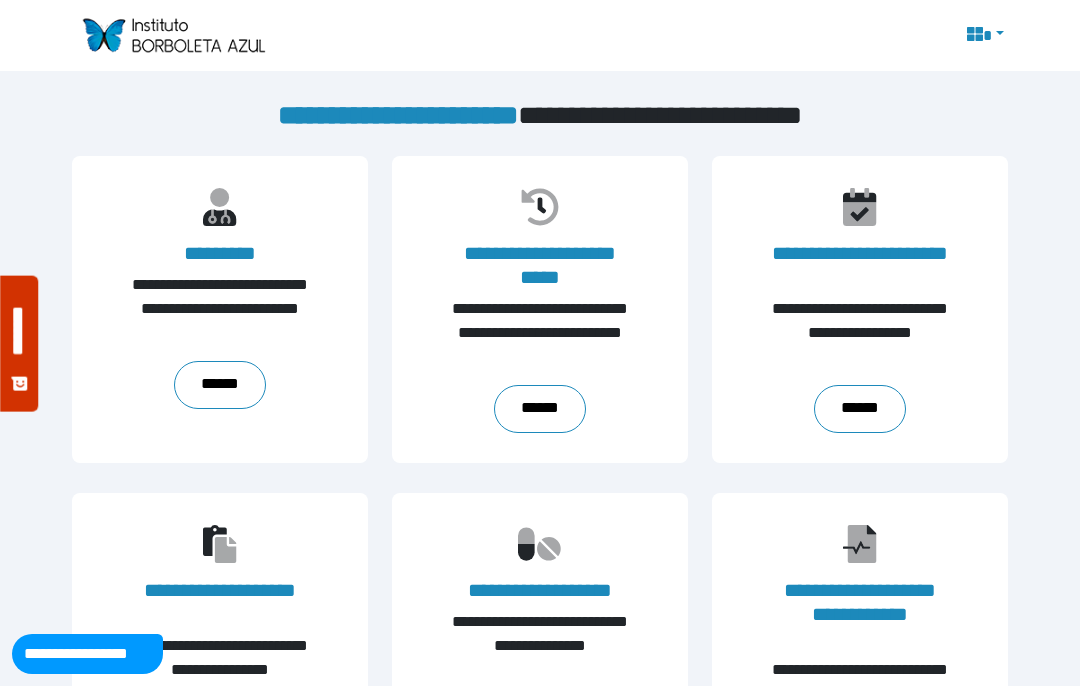 click on "**********" at bounding box center [540, 265] 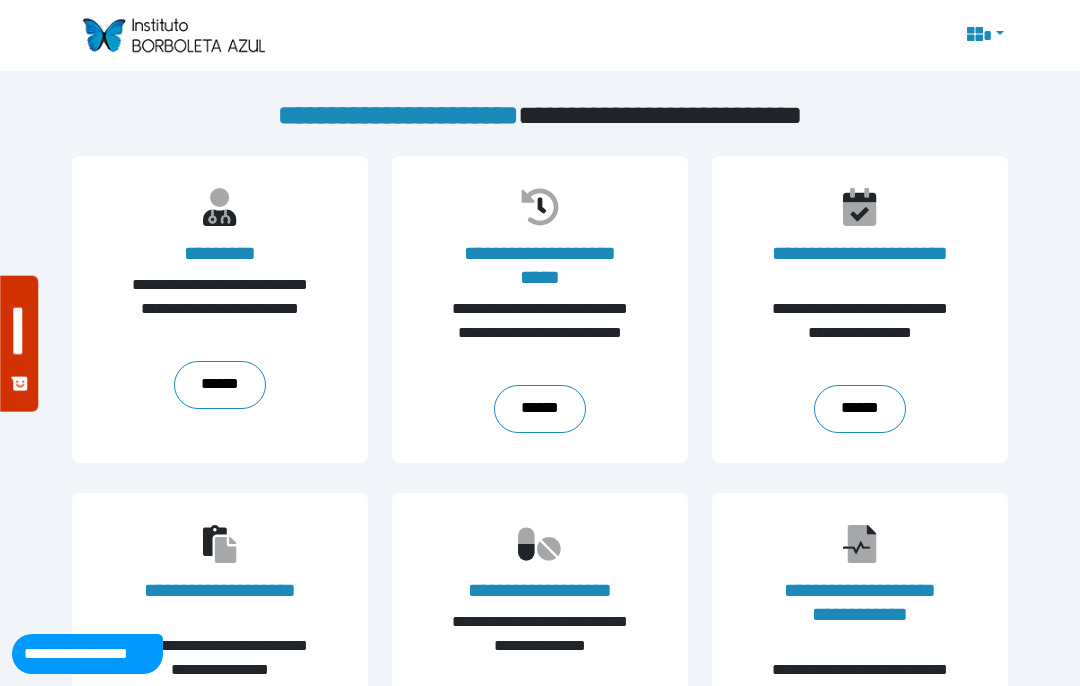 click on "******" at bounding box center [539, 409] 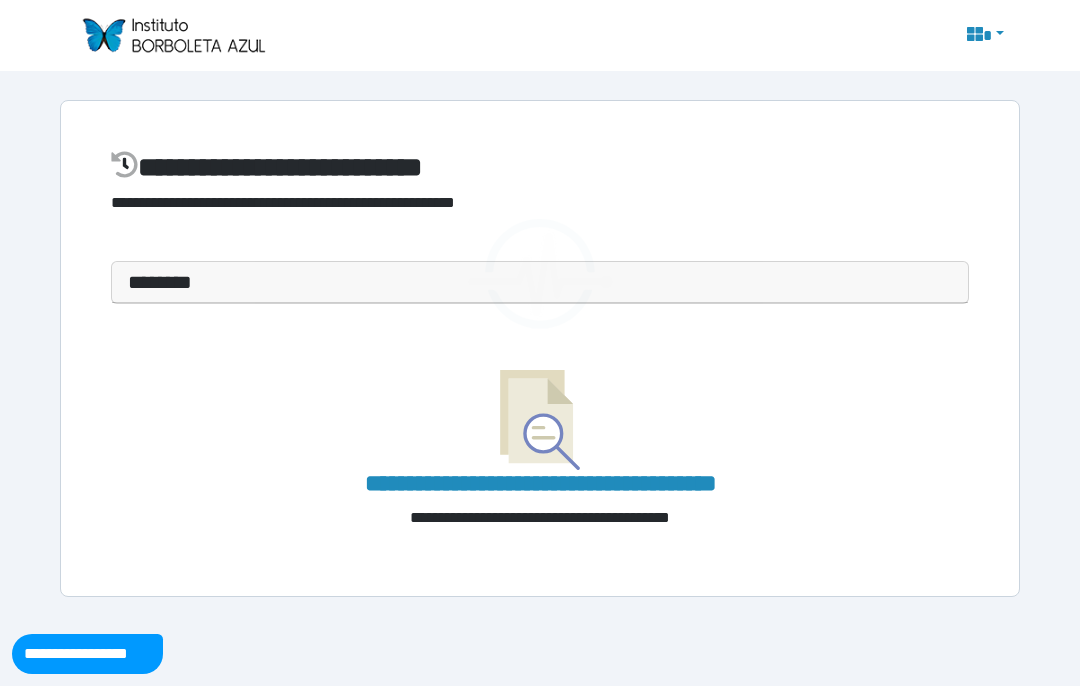 scroll, scrollTop: 0, scrollLeft: 0, axis: both 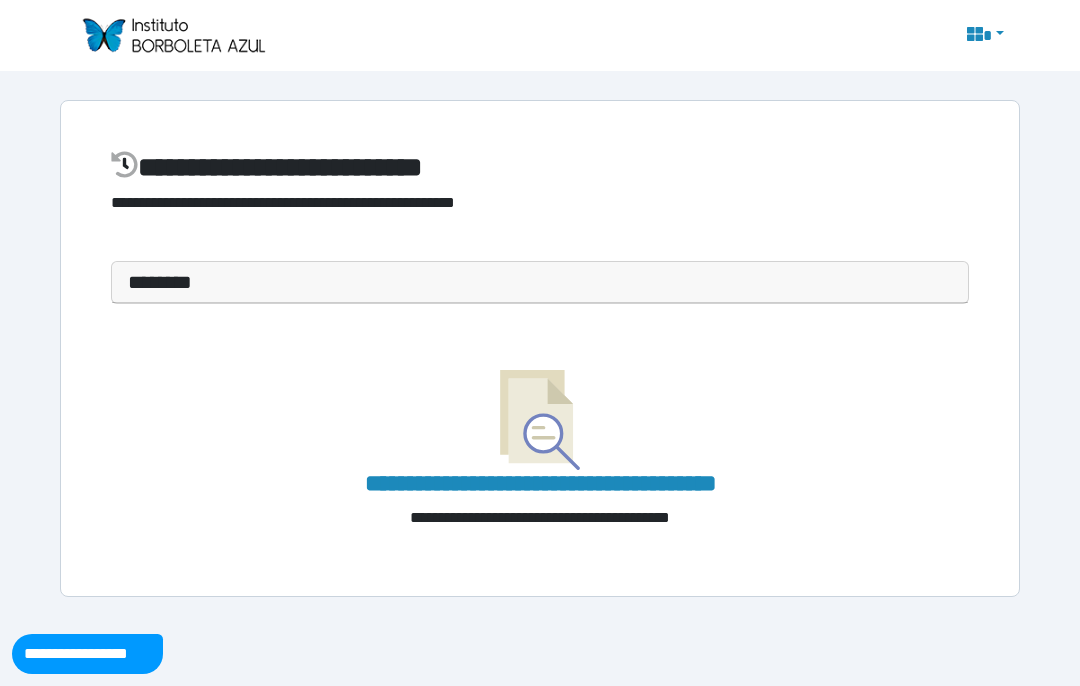click on "**********" at bounding box center [540, 348] 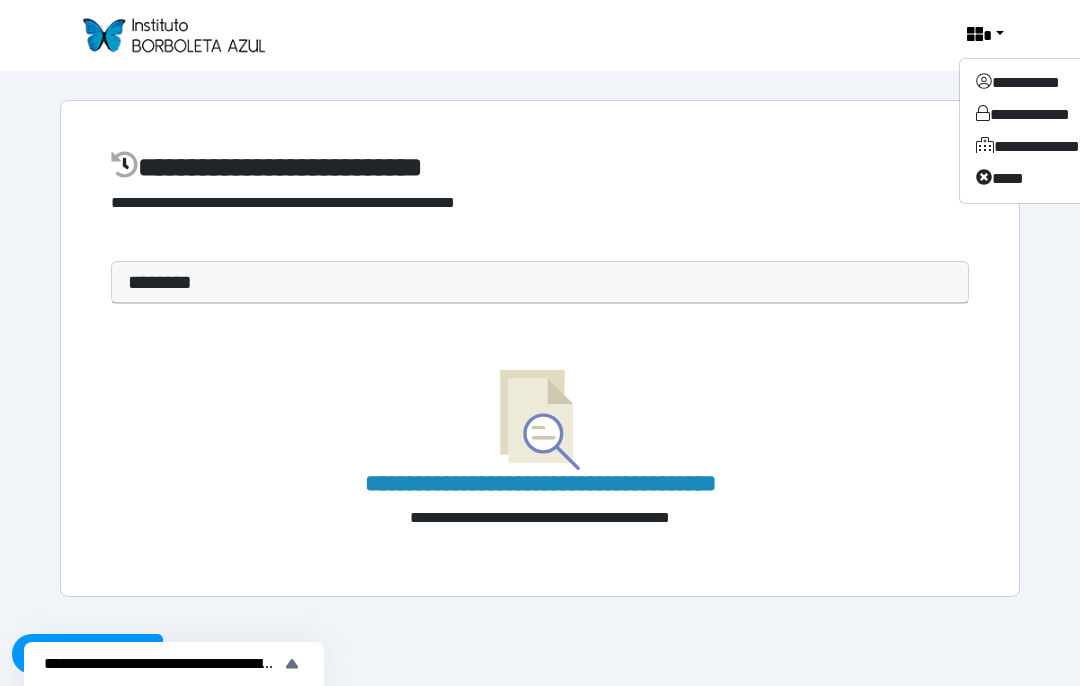 click on "**********" at bounding box center (1039, 83) 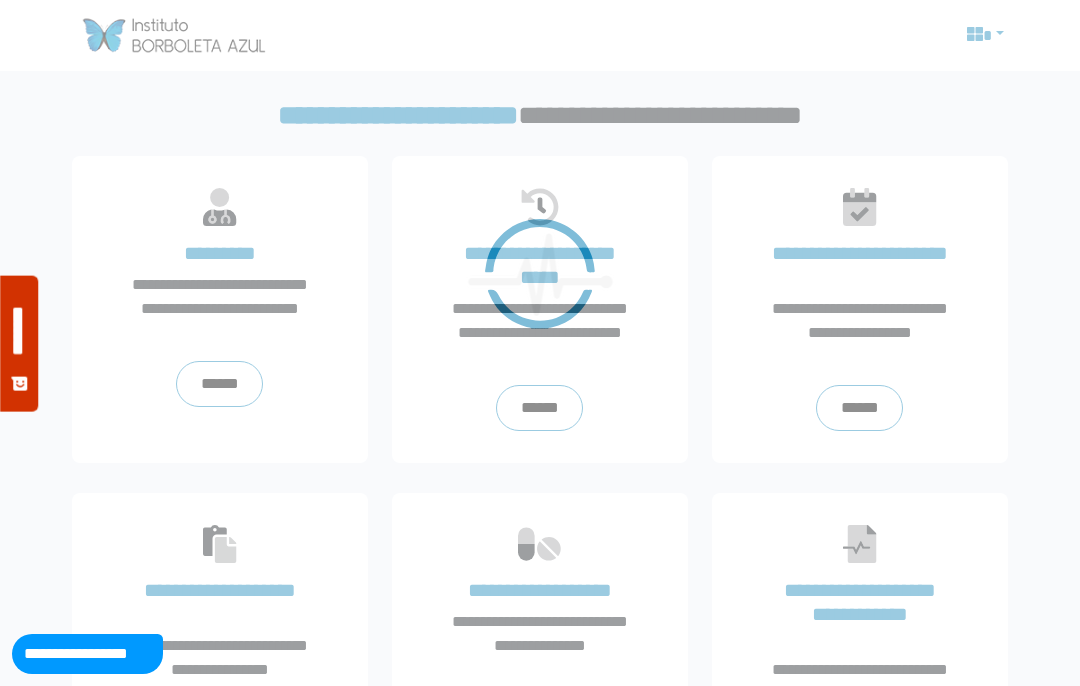 scroll, scrollTop: 0, scrollLeft: 0, axis: both 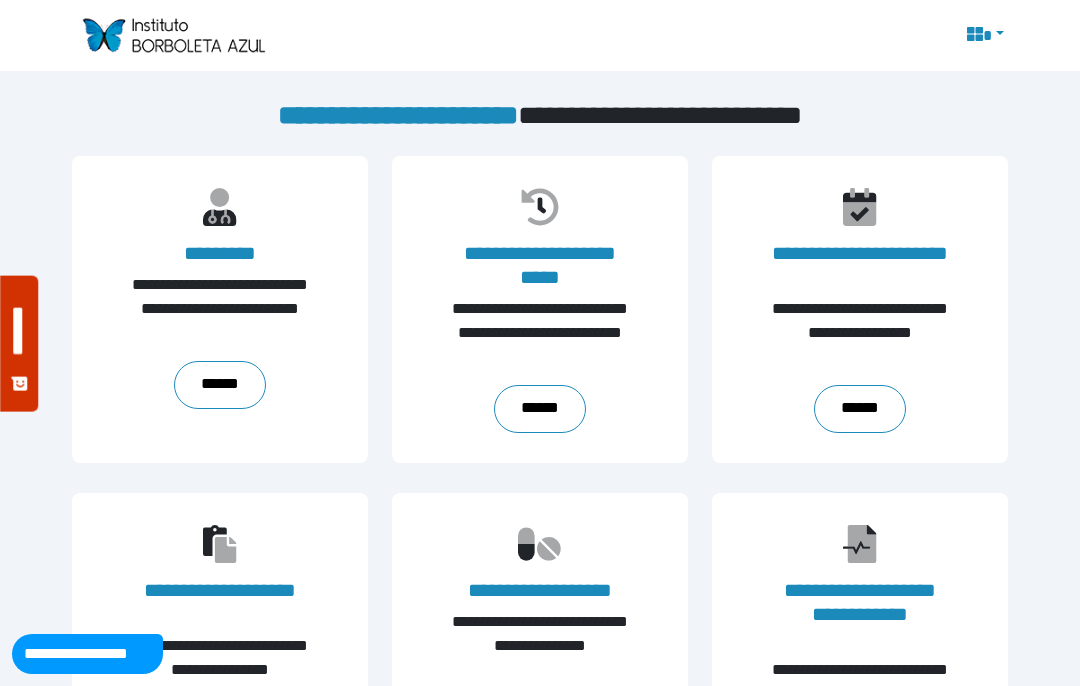 click on "******" at bounding box center (219, 385) 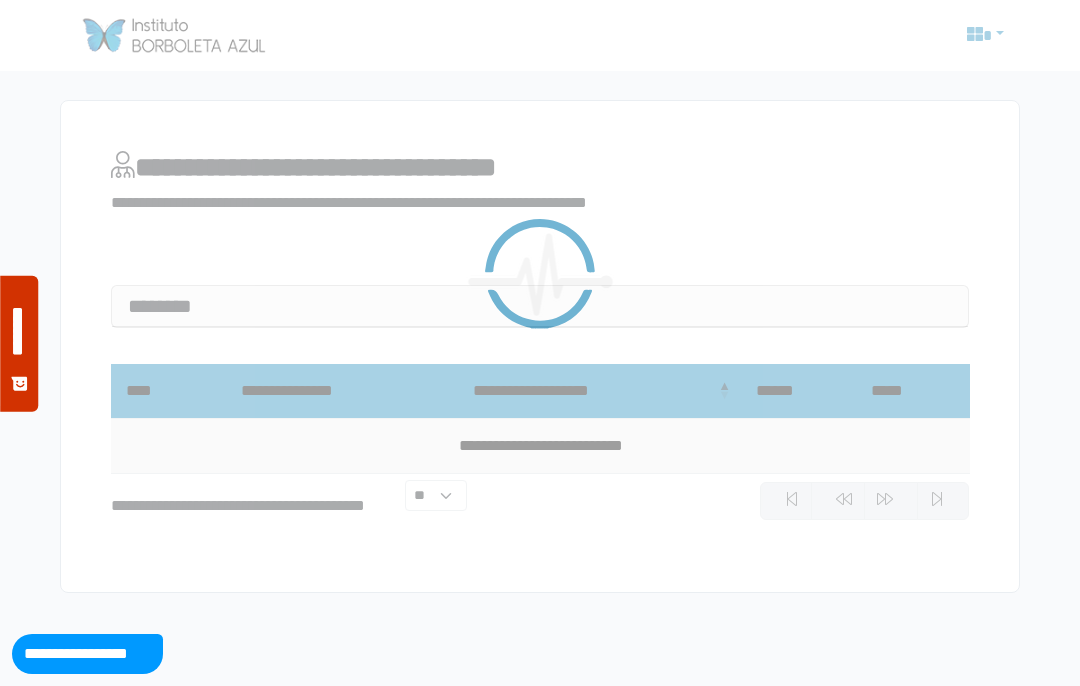 scroll, scrollTop: 0, scrollLeft: 0, axis: both 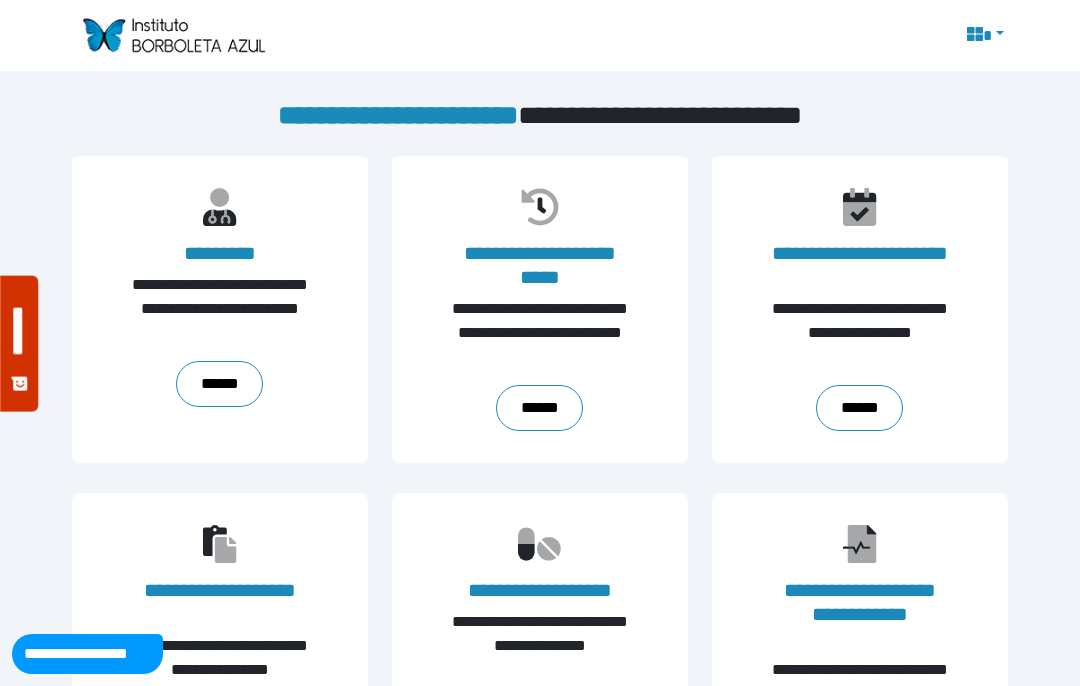 click on "******" at bounding box center (219, 384) 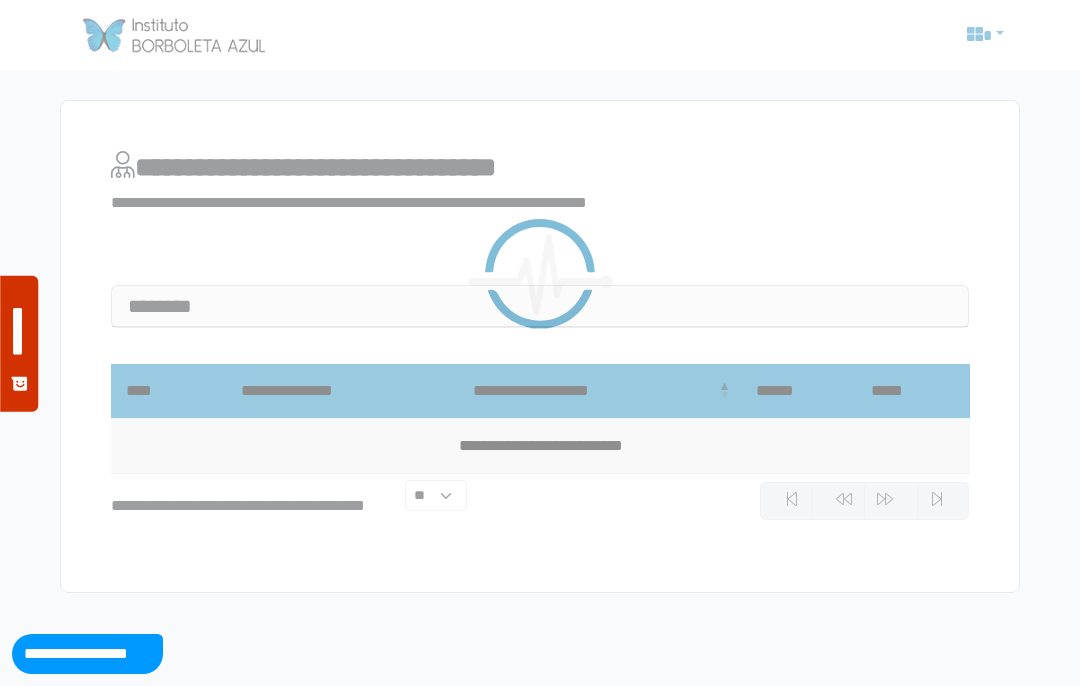 scroll, scrollTop: 0, scrollLeft: 0, axis: both 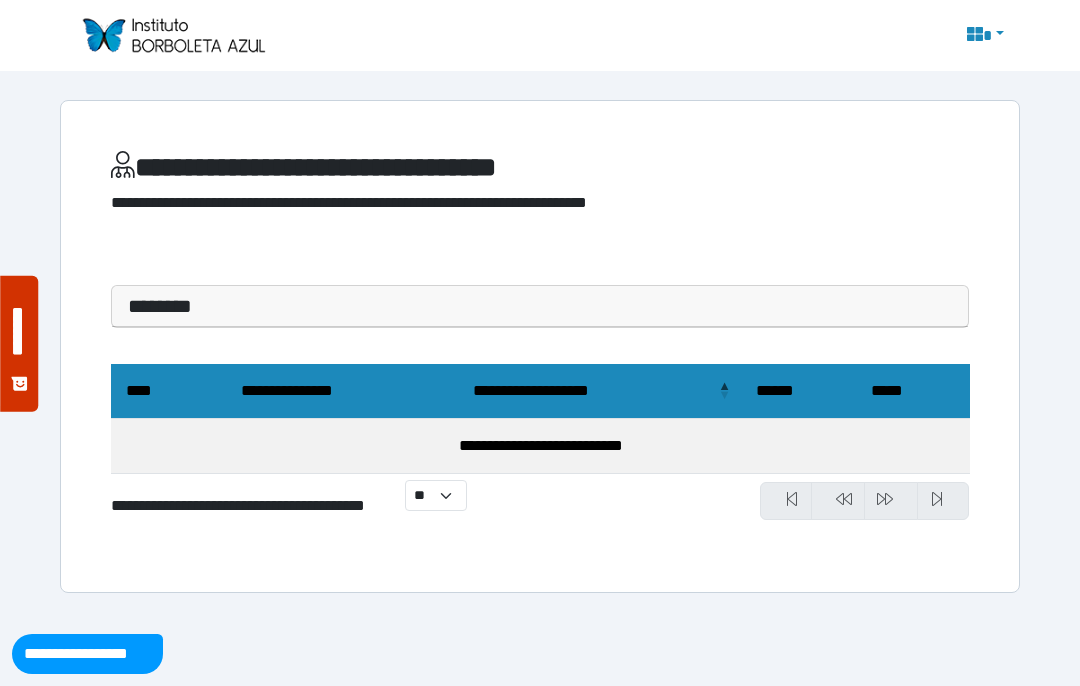 click at bounding box center (173, 35) 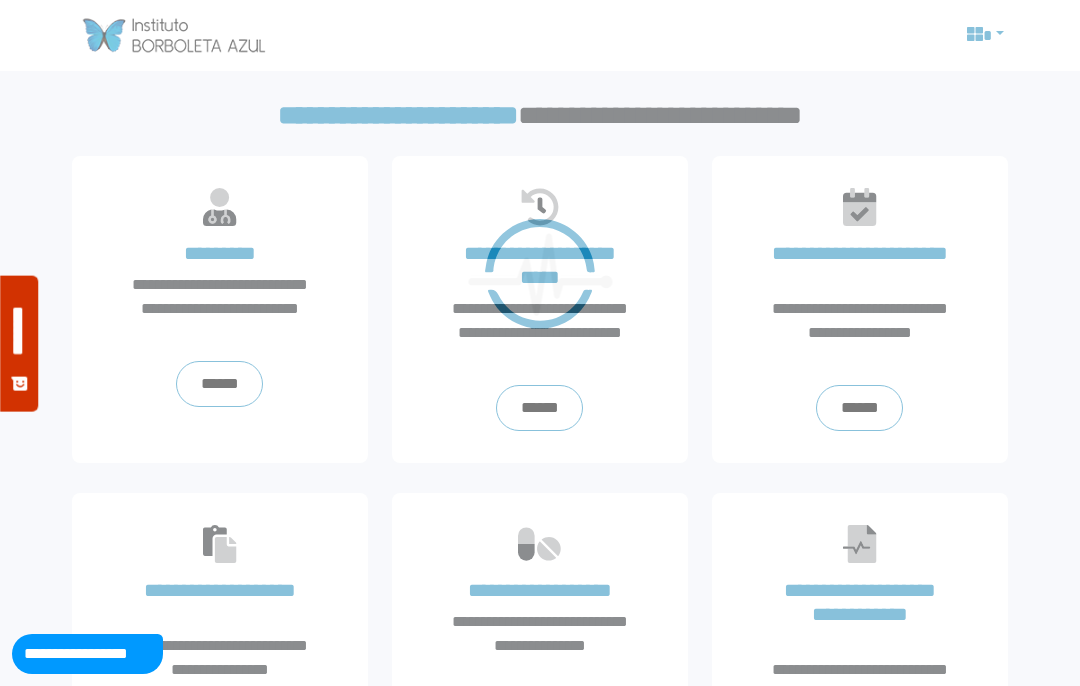 scroll, scrollTop: 0, scrollLeft: 0, axis: both 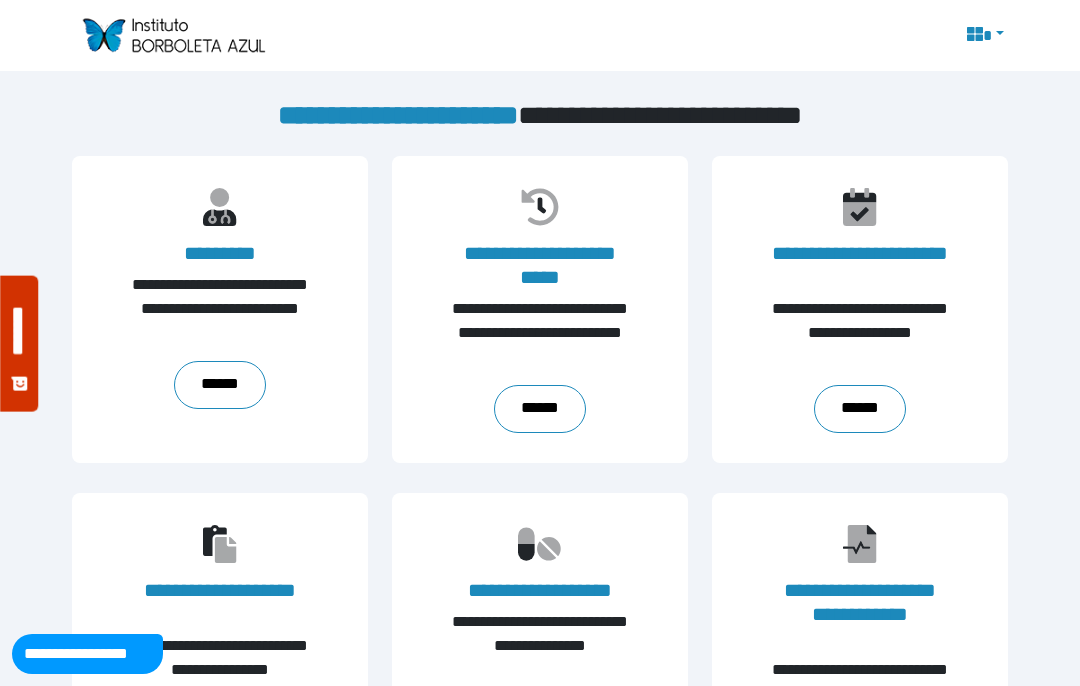 click on "******" at bounding box center [539, 409] 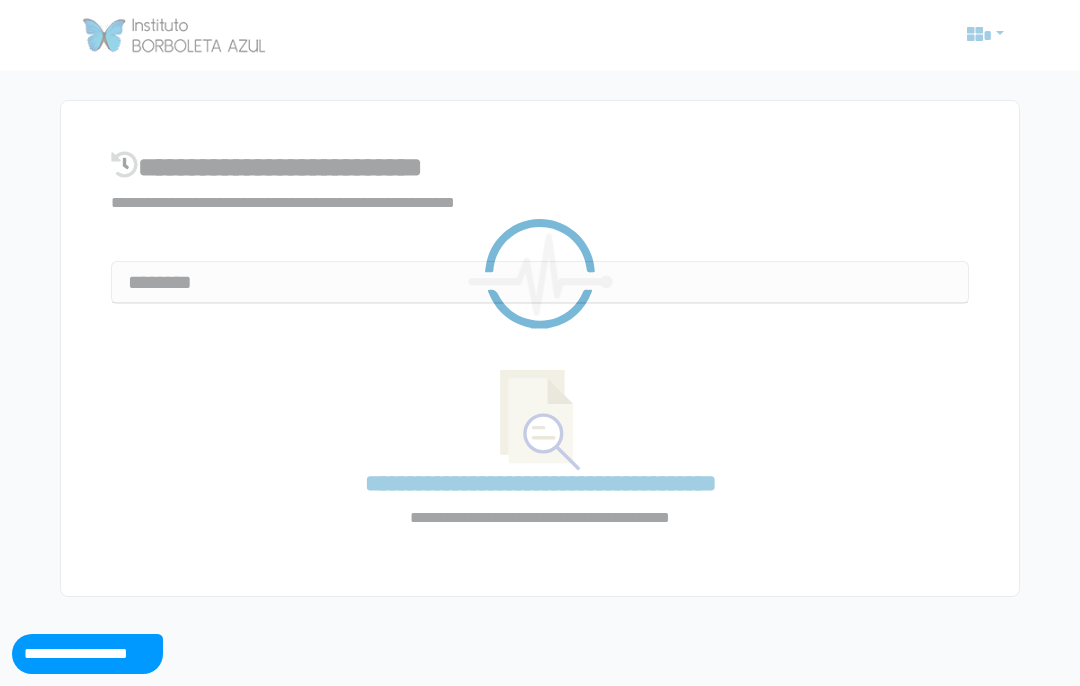 scroll, scrollTop: 0, scrollLeft: 0, axis: both 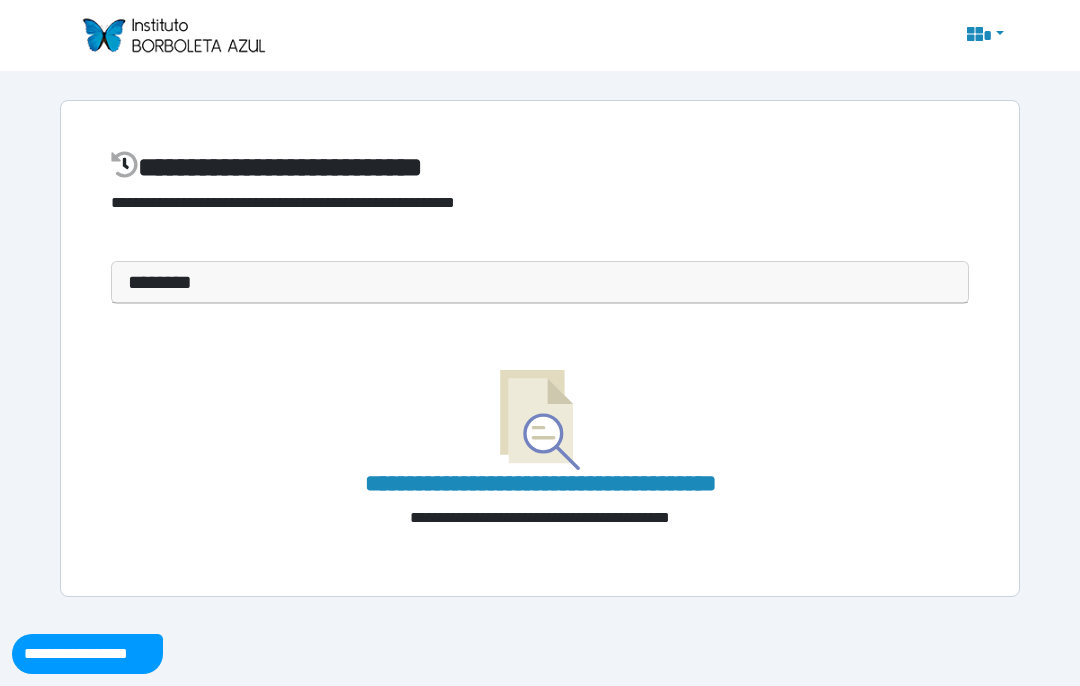 click on "**********" at bounding box center [540, 433] 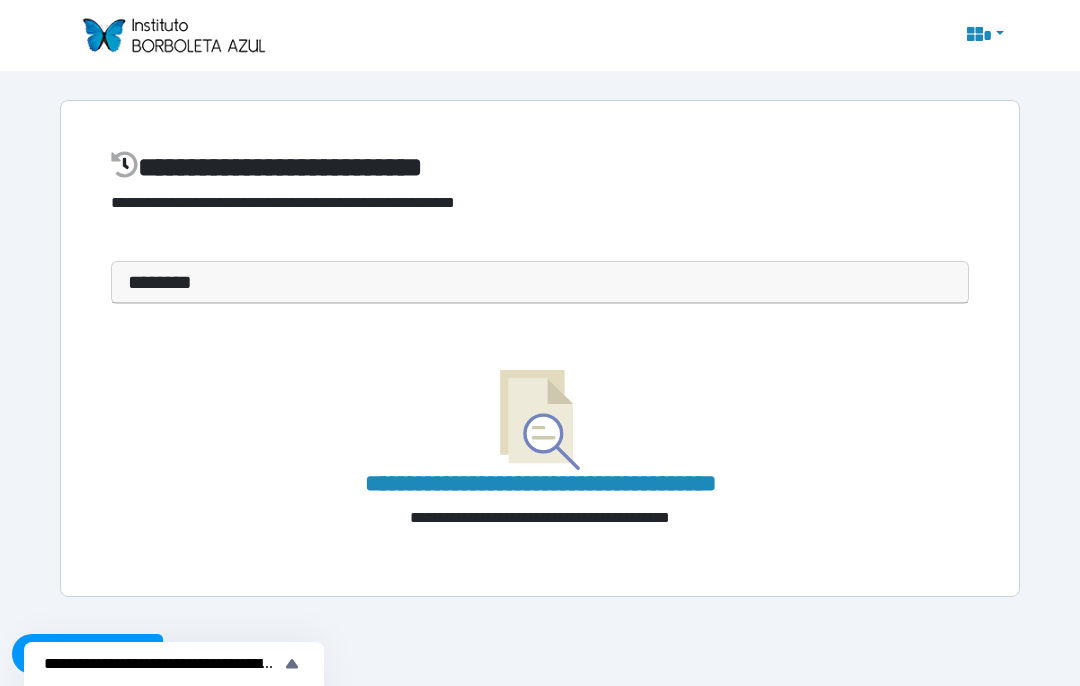 click at bounding box center [173, 35] 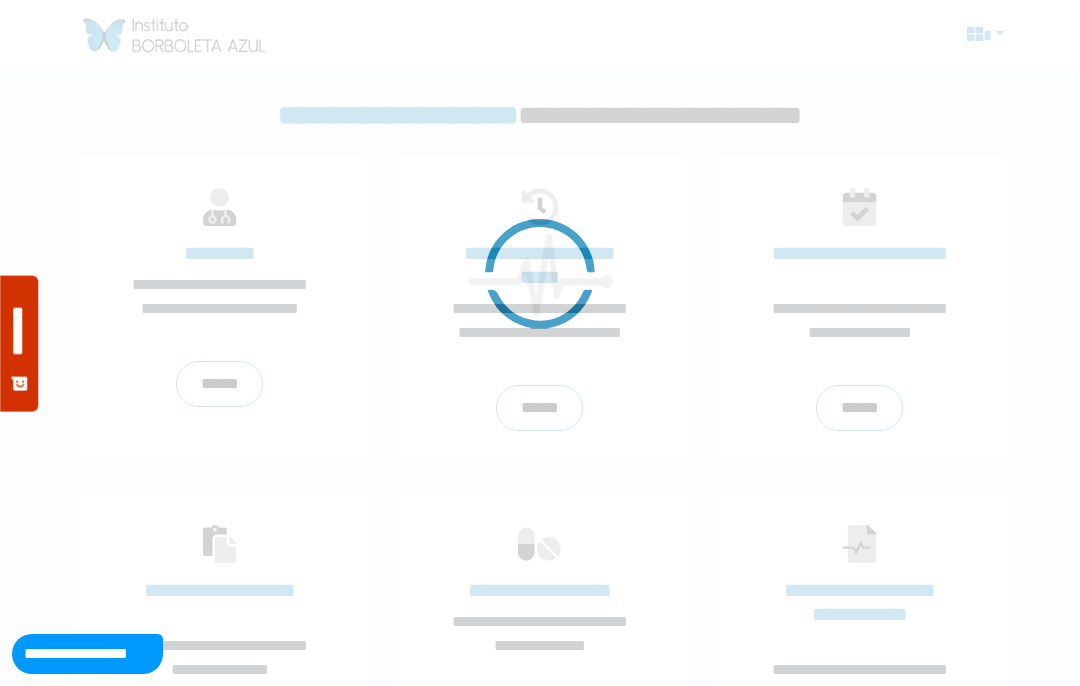 scroll, scrollTop: 0, scrollLeft: 0, axis: both 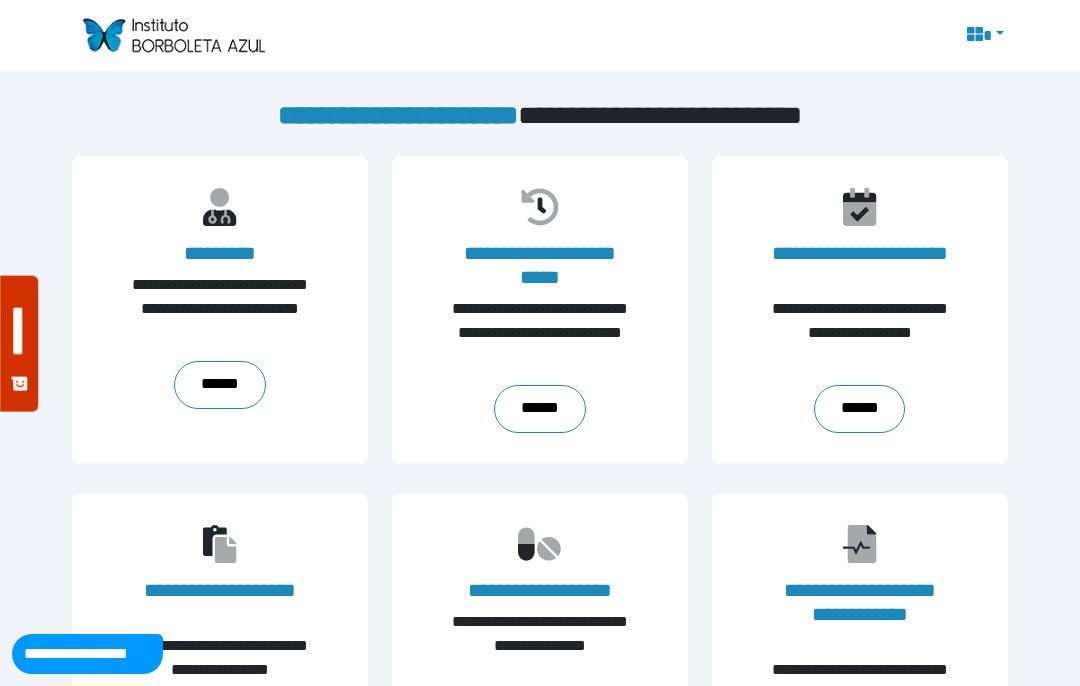 click on "**********" at bounding box center [860, 265] 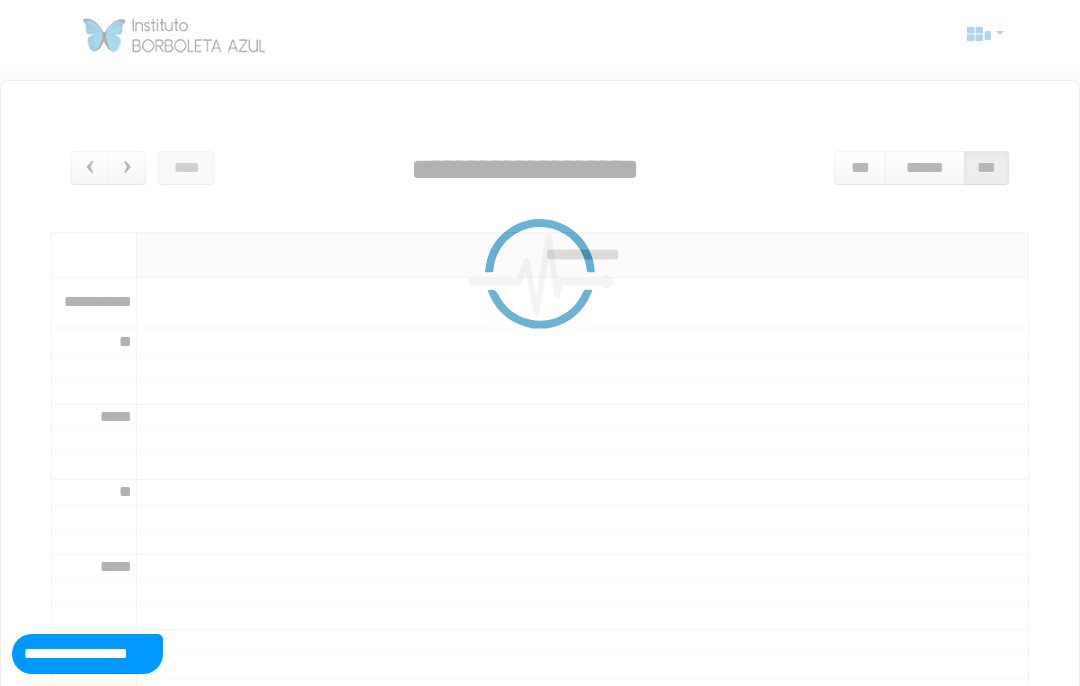 scroll, scrollTop: 0, scrollLeft: 0, axis: both 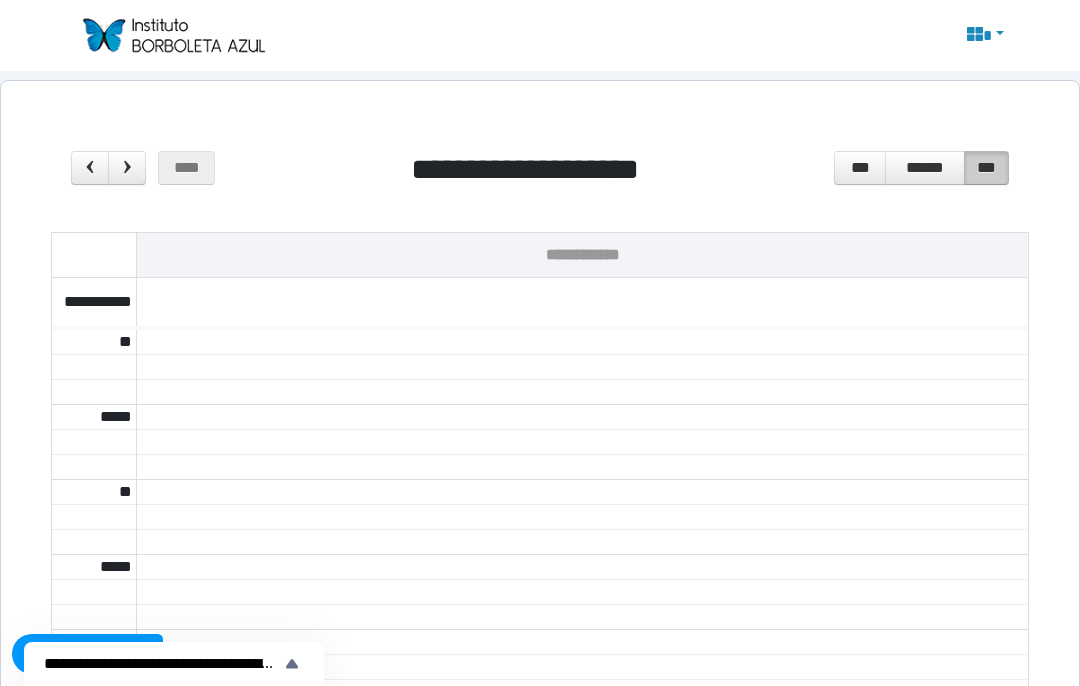 click at bounding box center [173, 35] 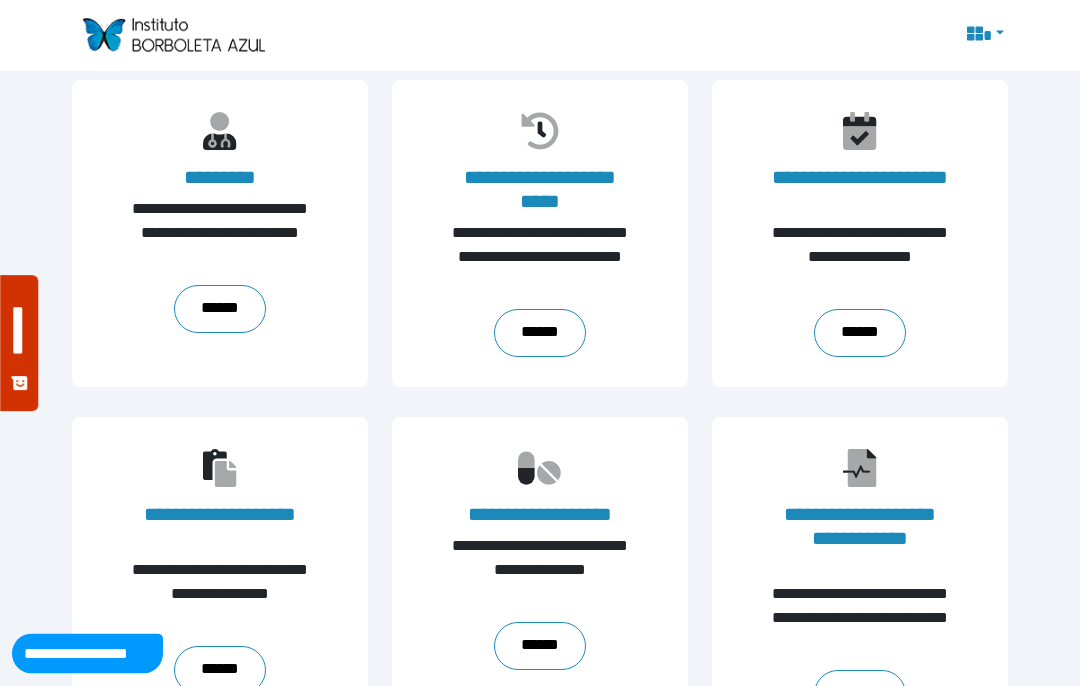 scroll, scrollTop: 0, scrollLeft: 0, axis: both 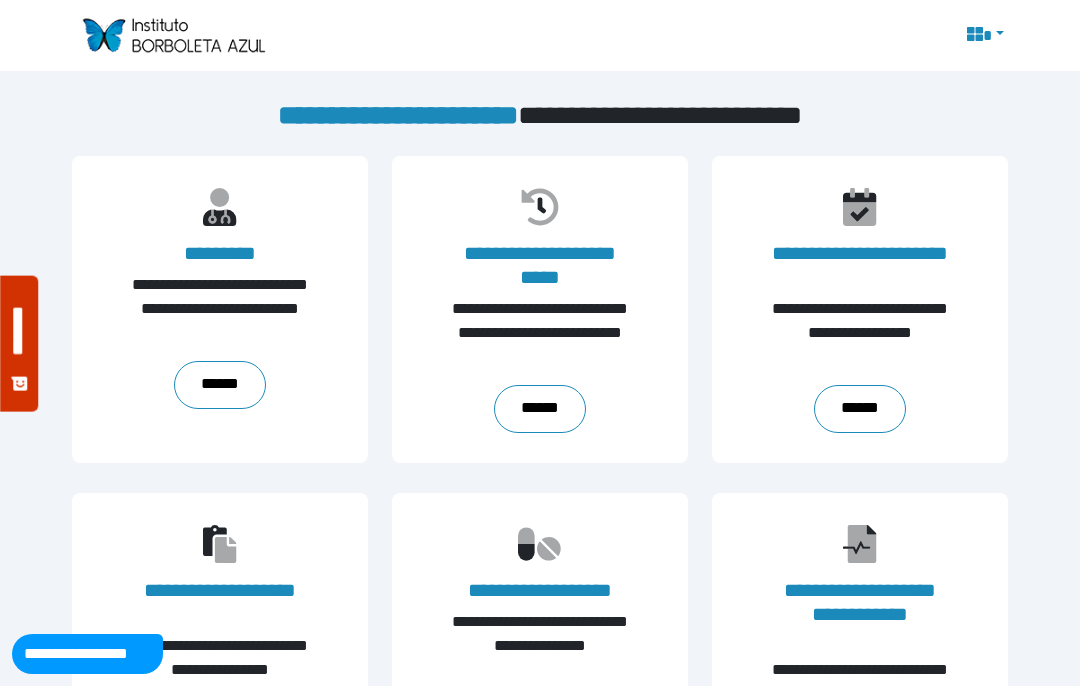 click on "******" at bounding box center (219, 385) 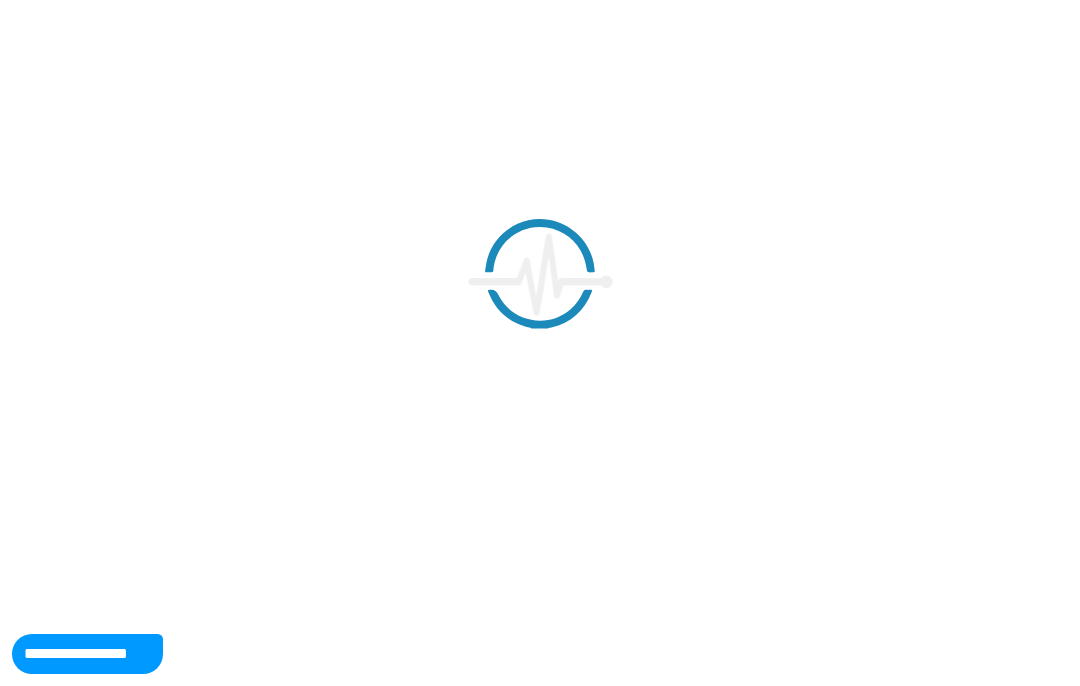 scroll, scrollTop: 0, scrollLeft: 0, axis: both 